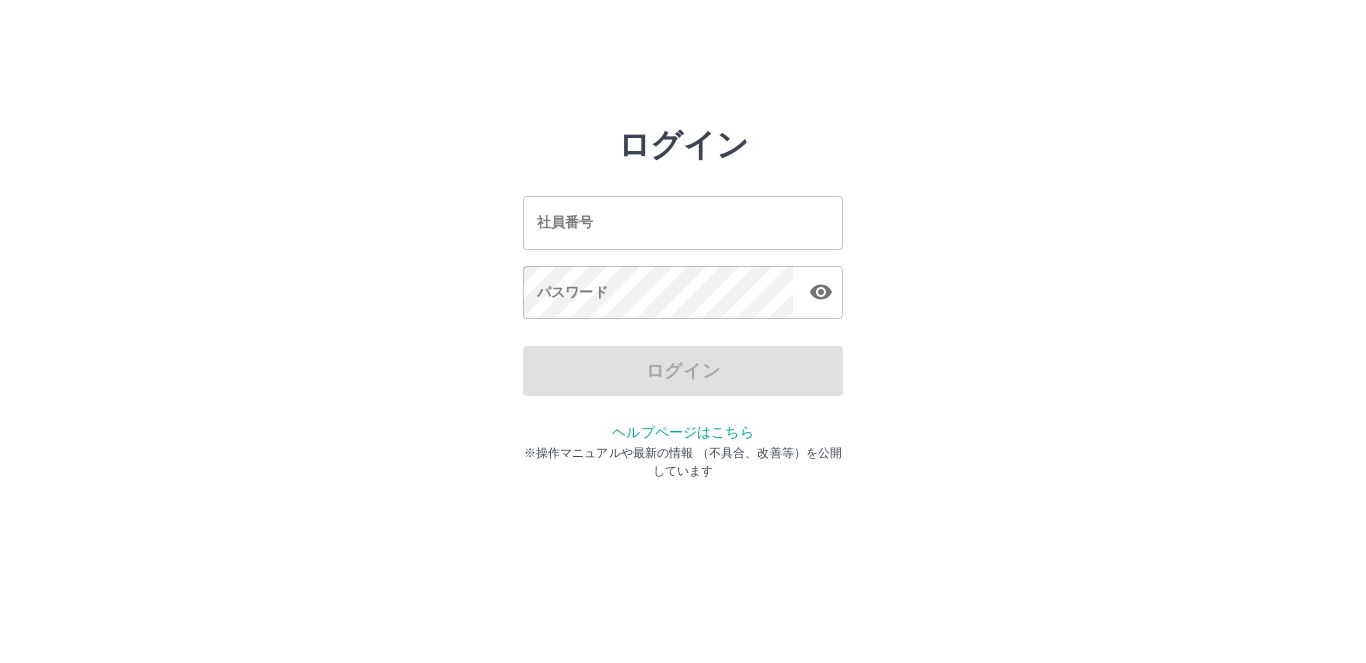 scroll, scrollTop: 0, scrollLeft: 0, axis: both 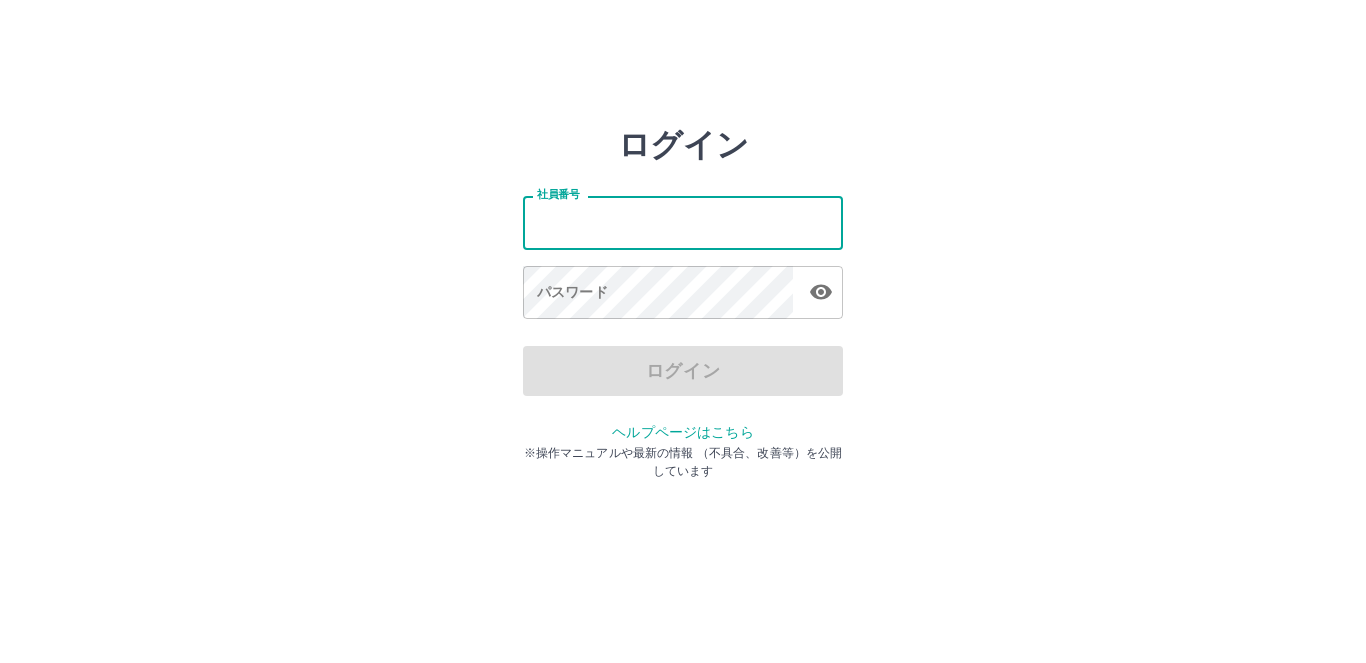 click on "社員番号" at bounding box center (683, 222) 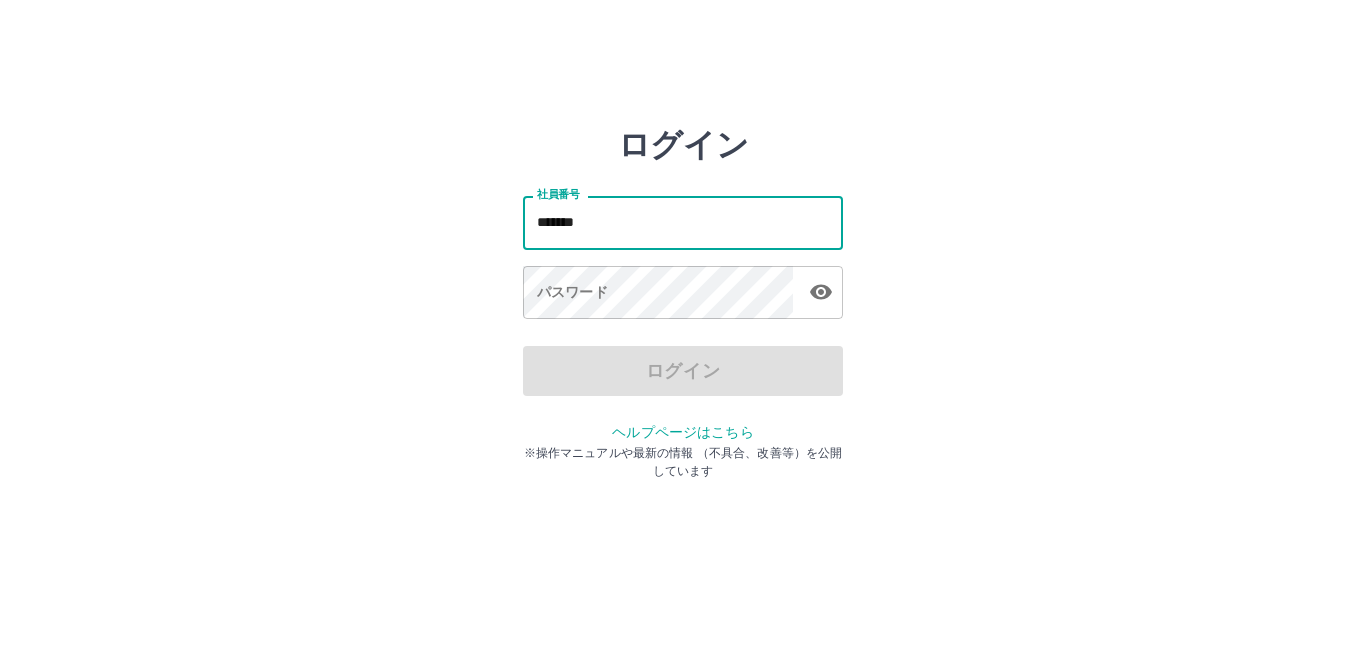 type on "*******" 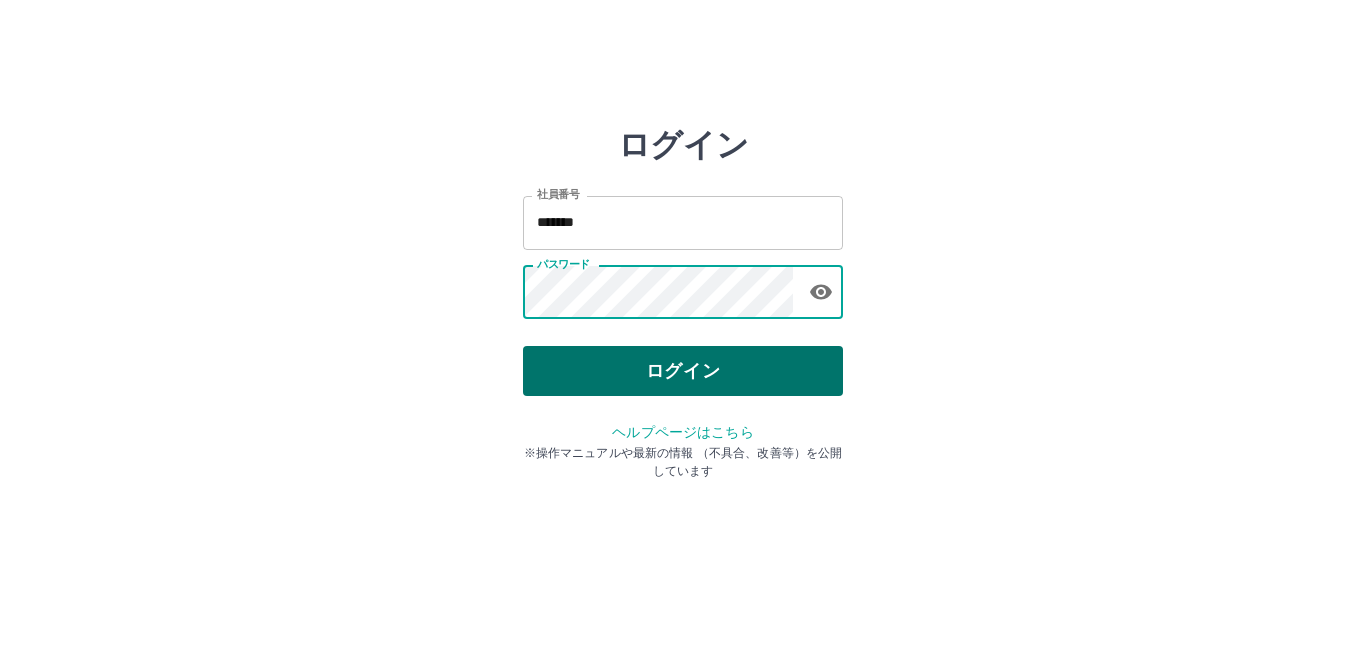 click on "ログイン" at bounding box center (683, 371) 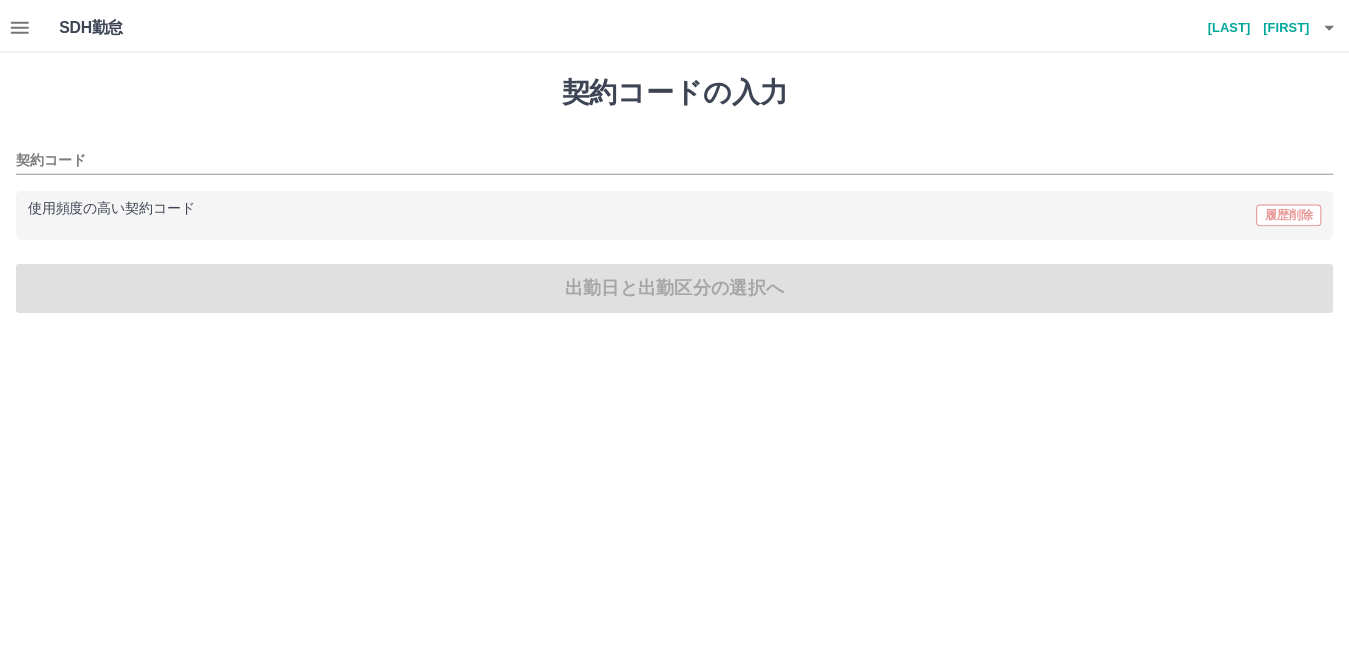 scroll, scrollTop: 0, scrollLeft: 0, axis: both 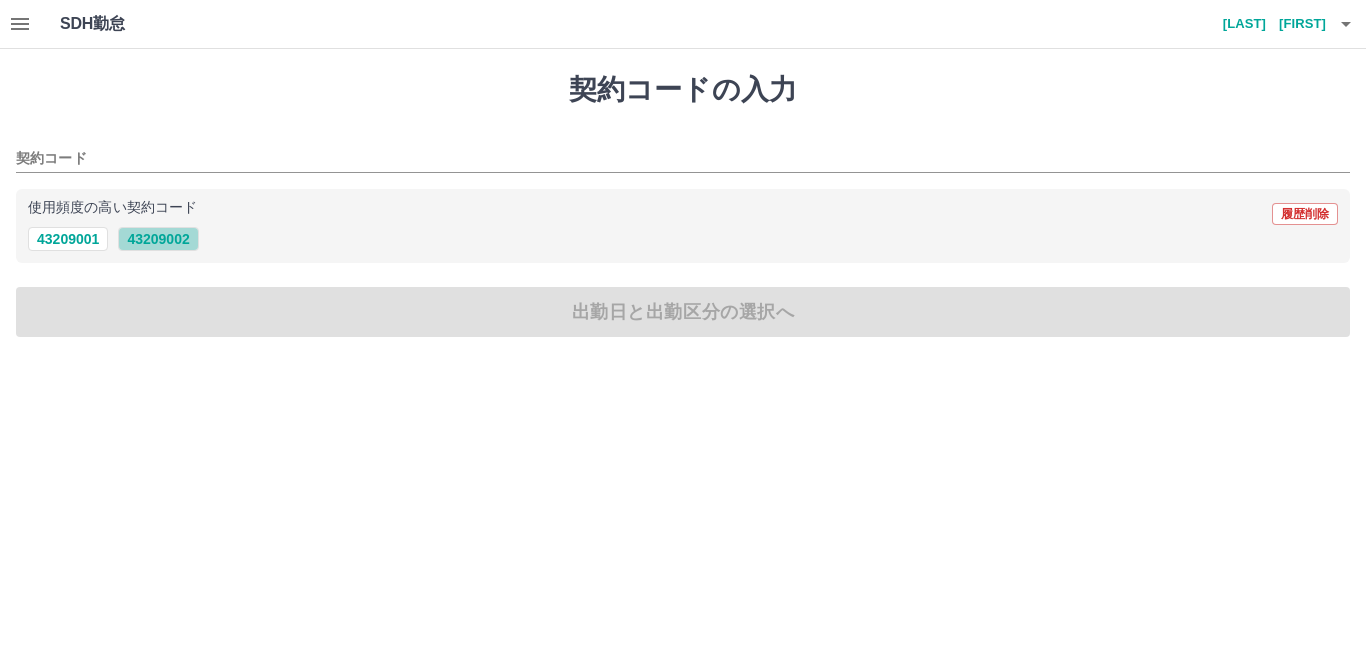 click on "[NUMBER]" at bounding box center [158, 239] 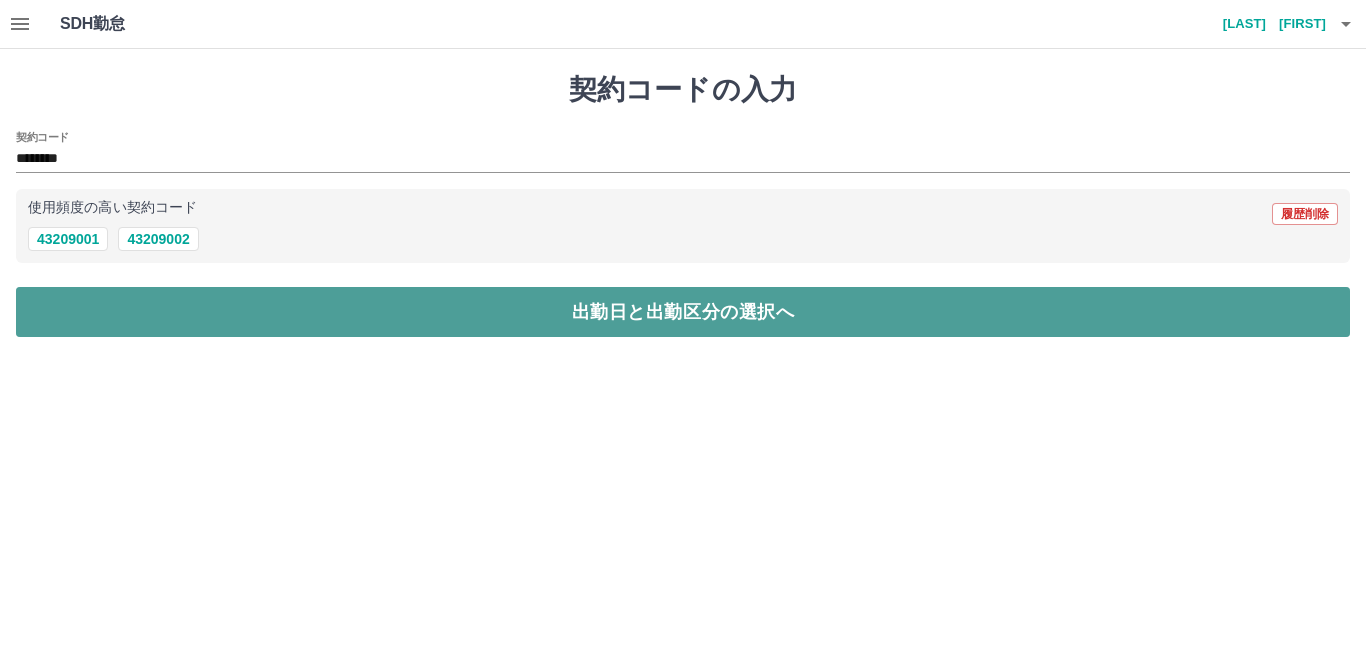 click on "出勤日と出勤区分の選択へ" at bounding box center [683, 312] 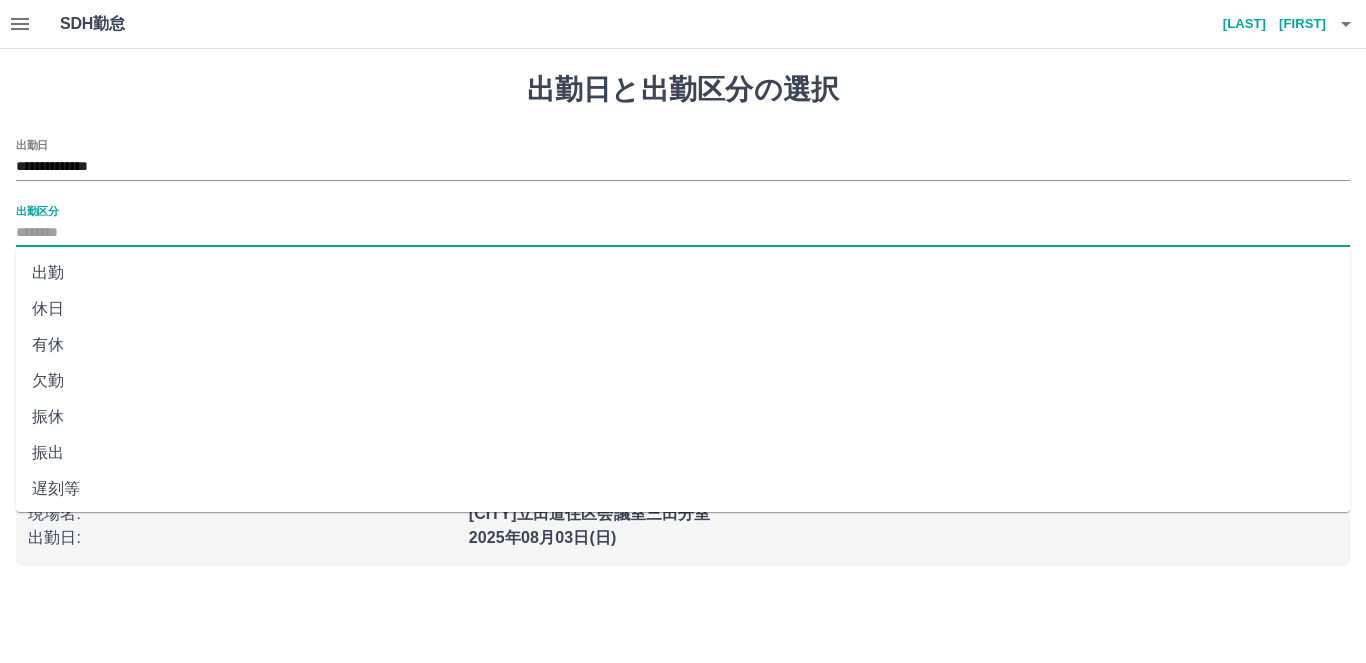click on "出勤区分" at bounding box center [683, 233] 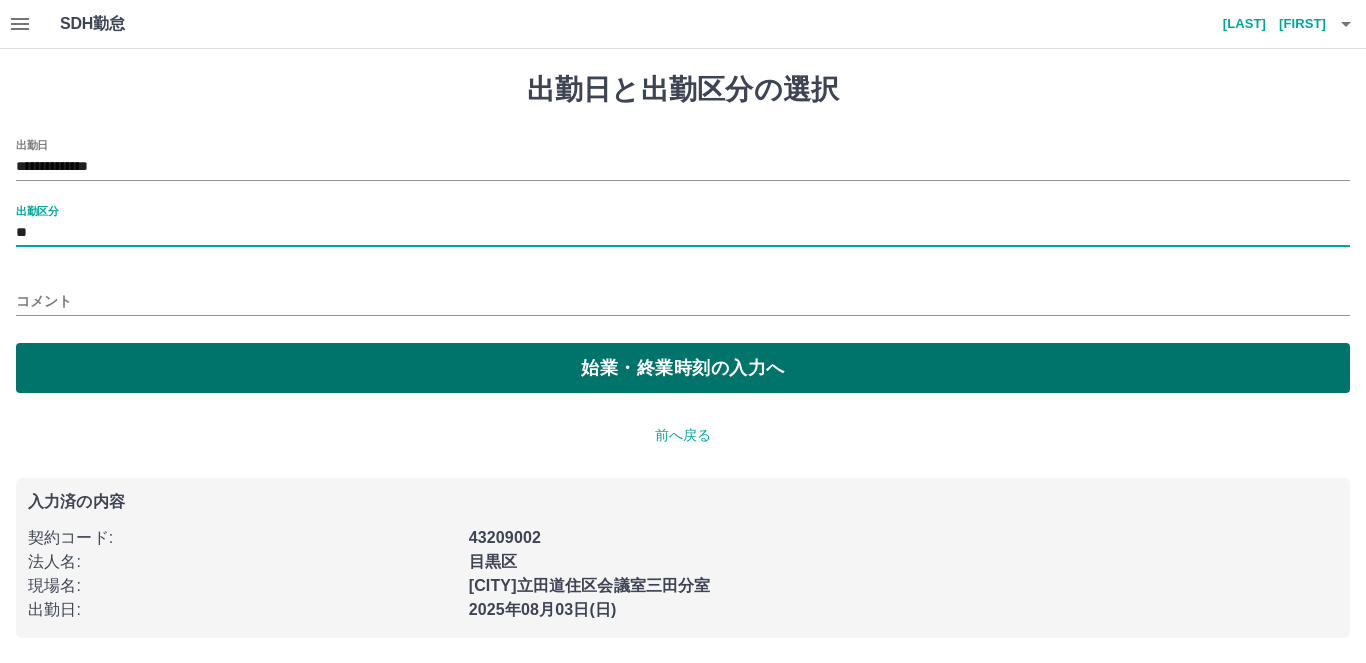 click on "始業・終業時刻の入力へ" at bounding box center [683, 368] 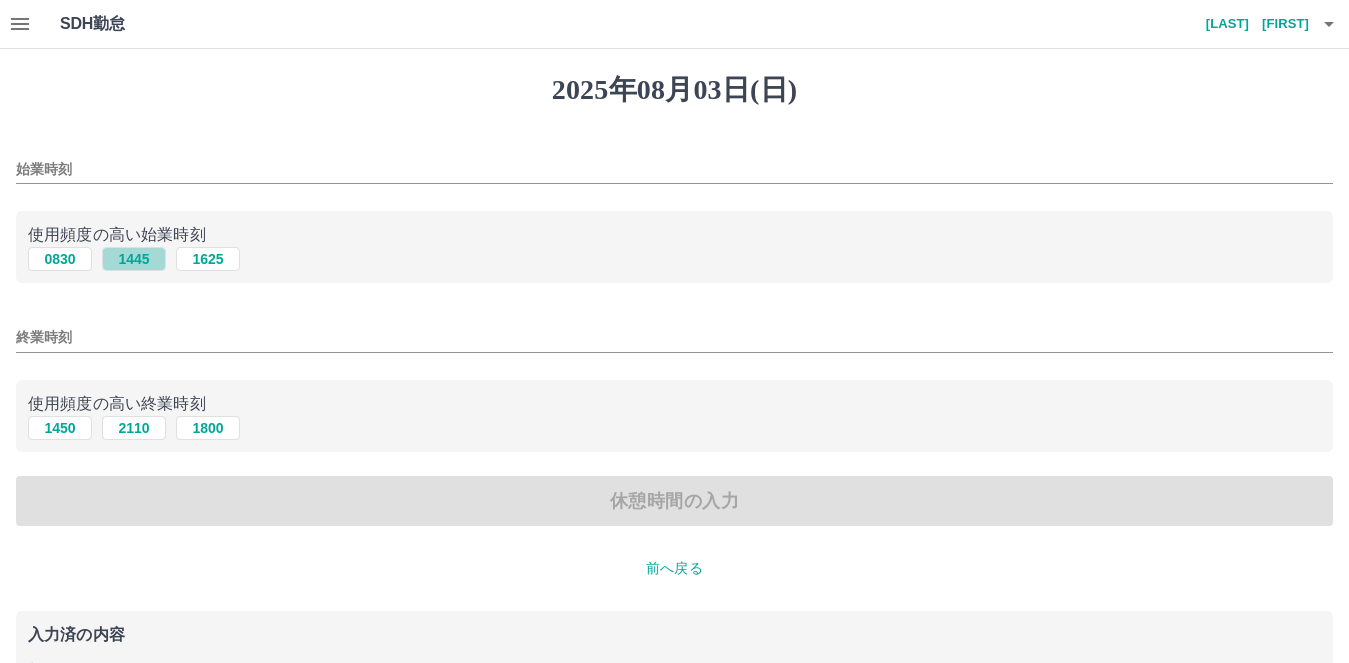 click on "1445" at bounding box center [134, 259] 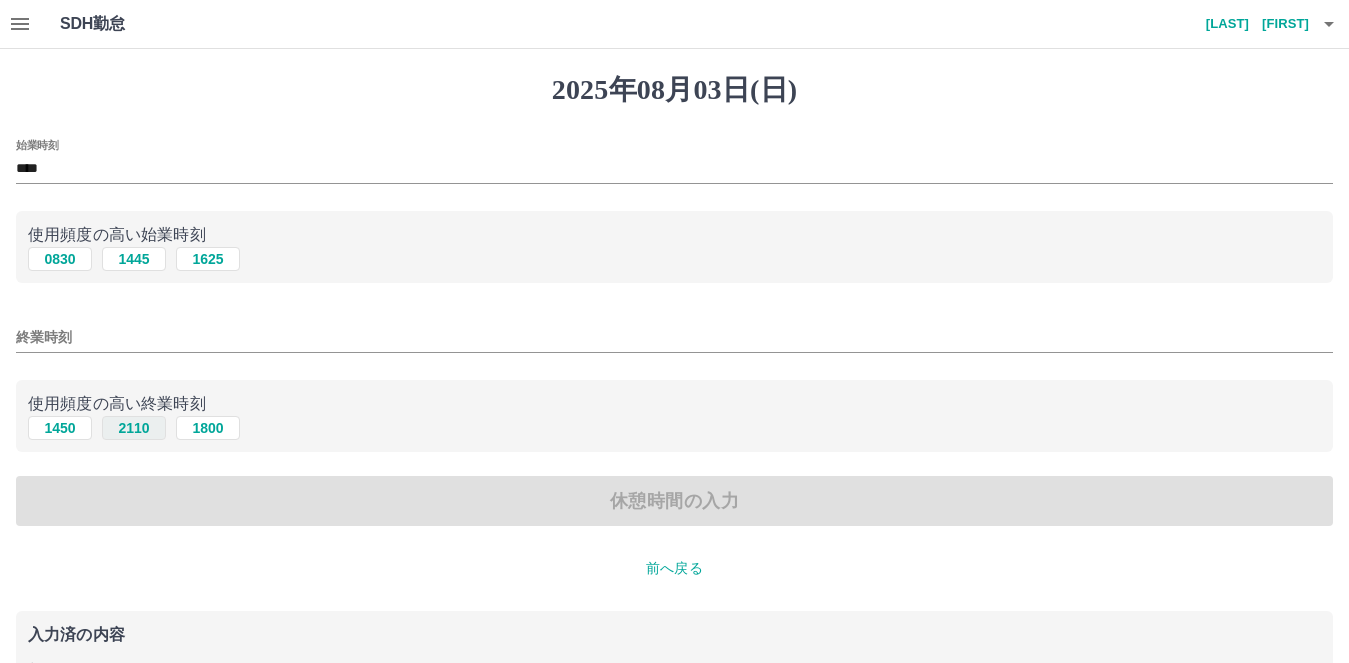 click on "2110" at bounding box center [134, 428] 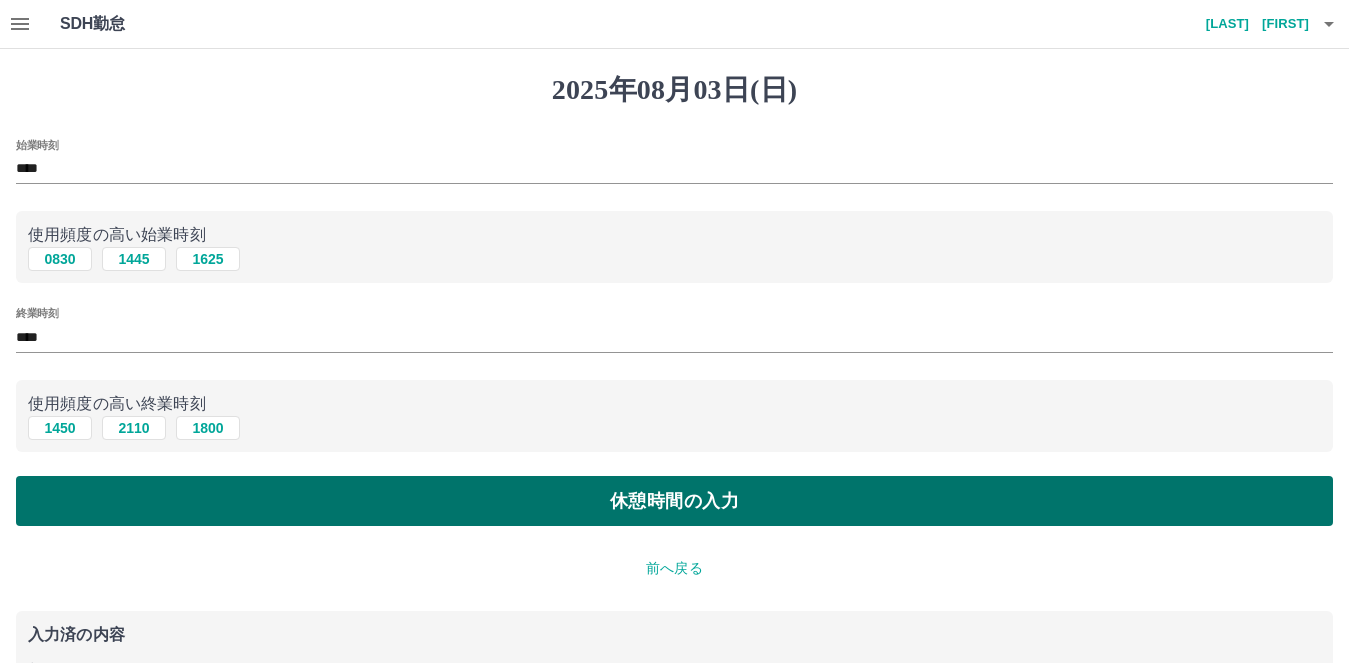 click on "休憩時間の入力" at bounding box center [674, 501] 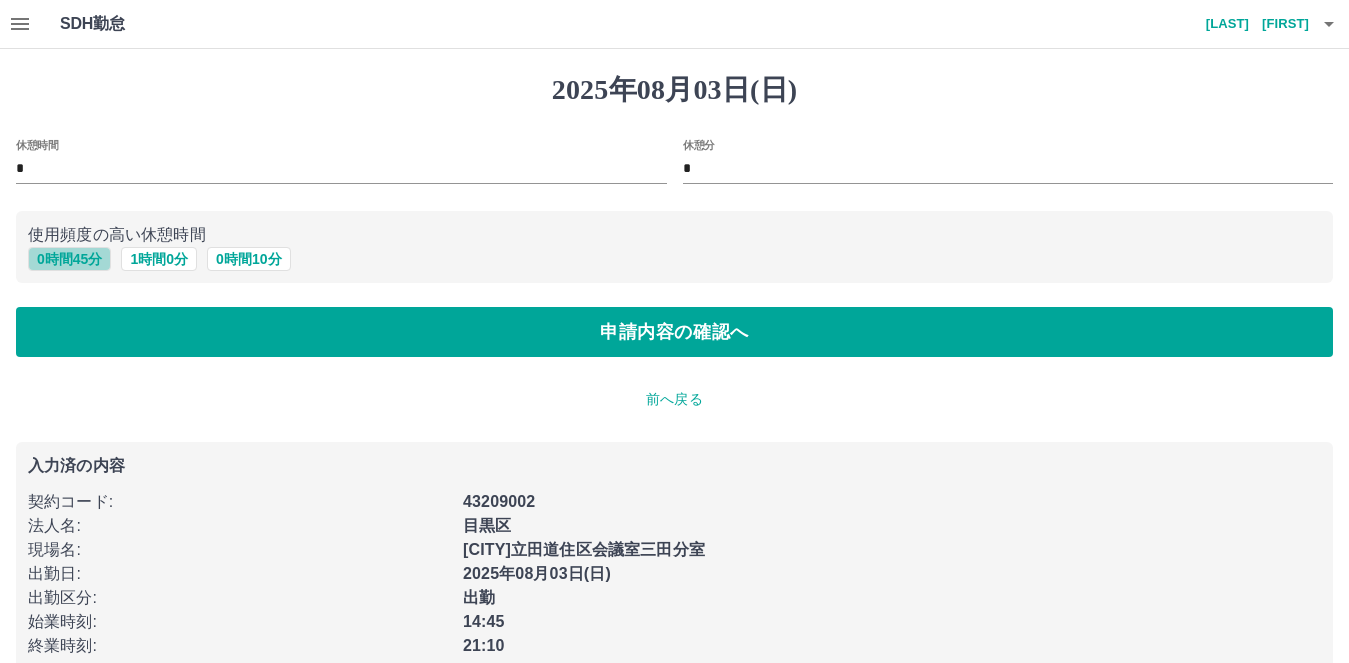 click on "0 時間 45 分" at bounding box center (69, 259) 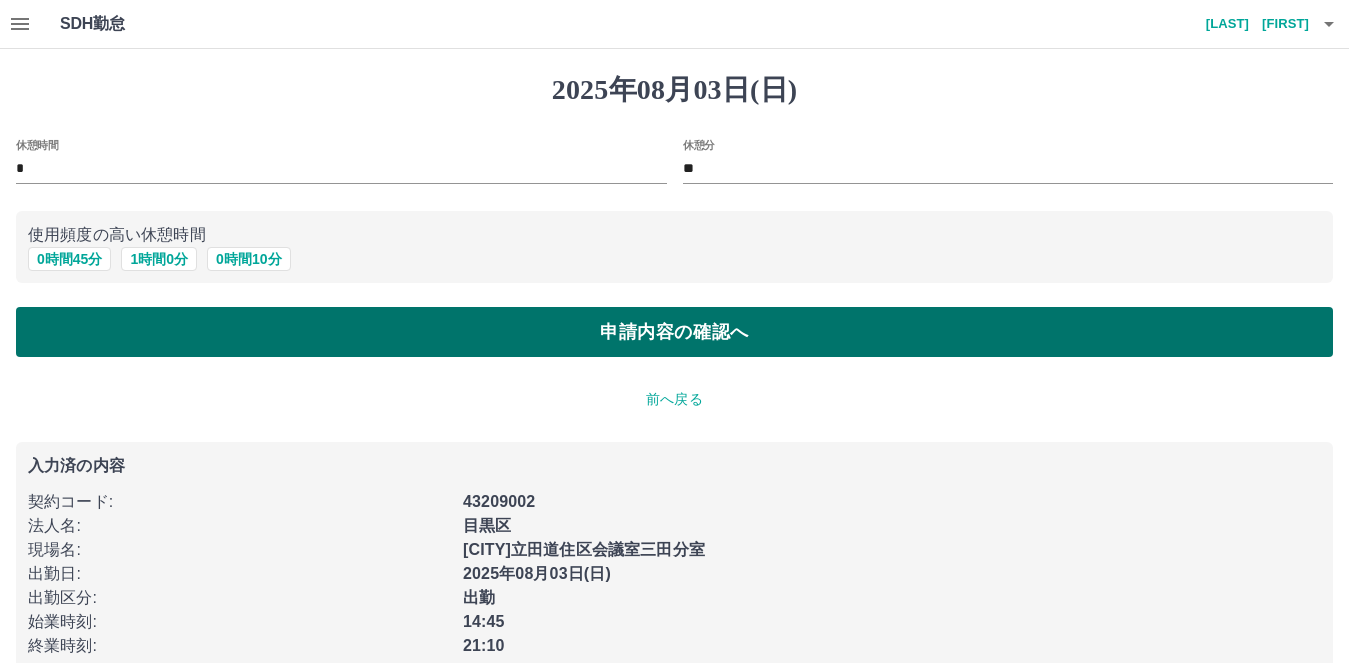 click on "申請内容の確認へ" at bounding box center (674, 332) 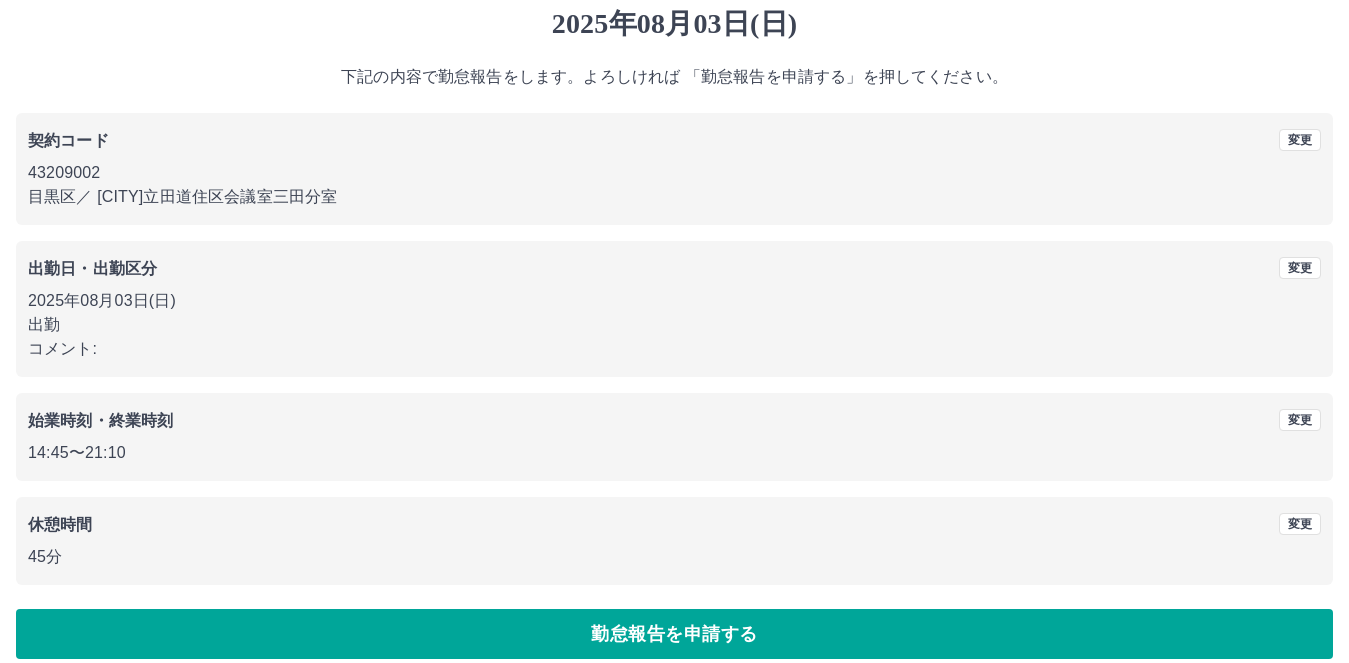 scroll, scrollTop: 86, scrollLeft: 0, axis: vertical 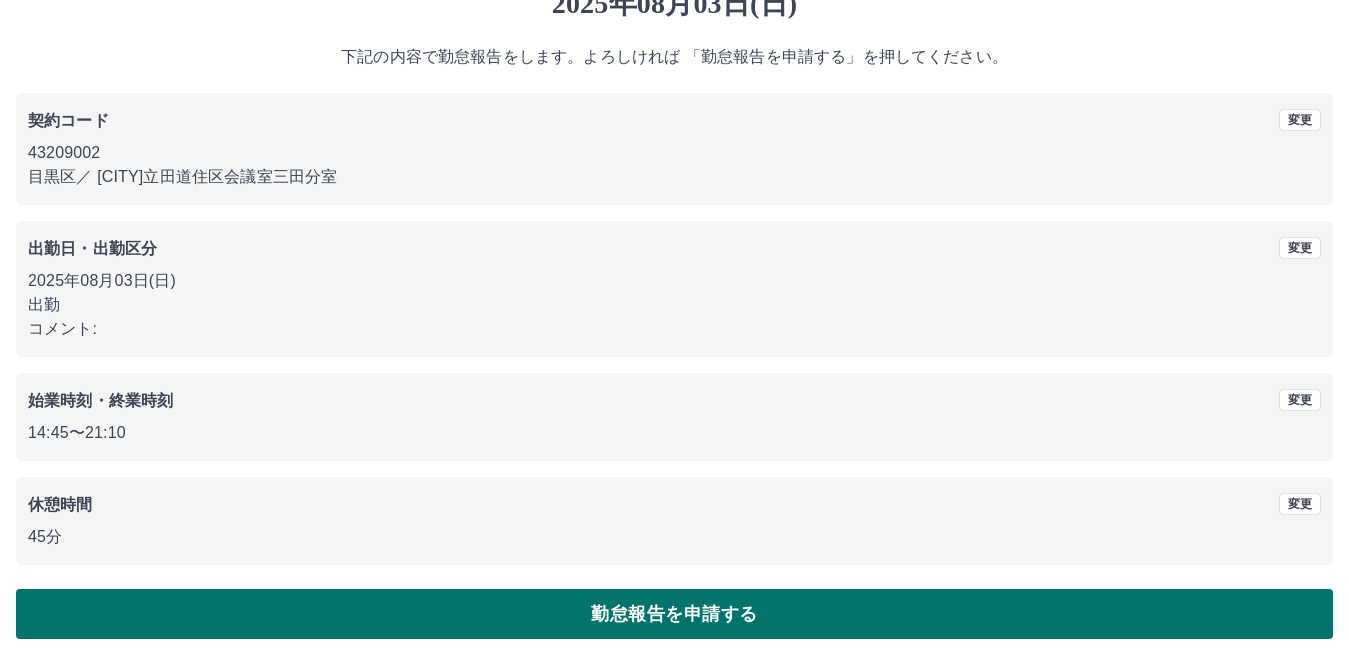click on "勤怠報告を申請する" at bounding box center [674, 614] 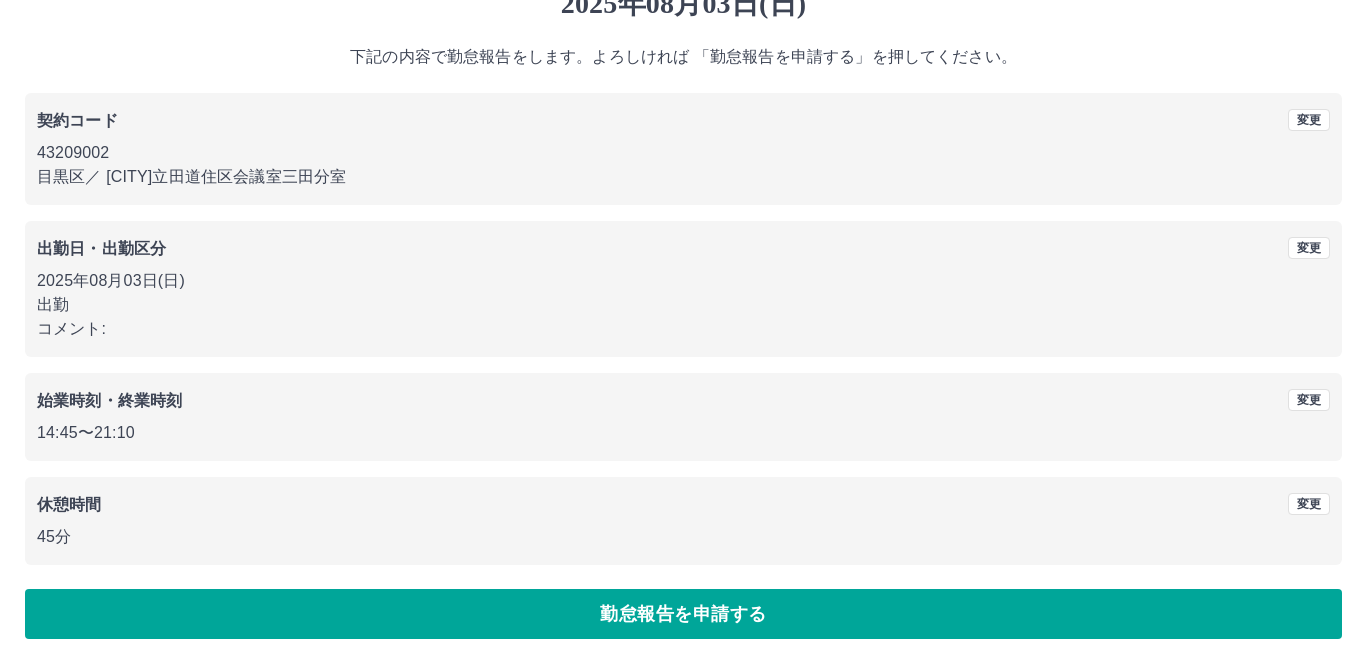 scroll, scrollTop: 0, scrollLeft: 0, axis: both 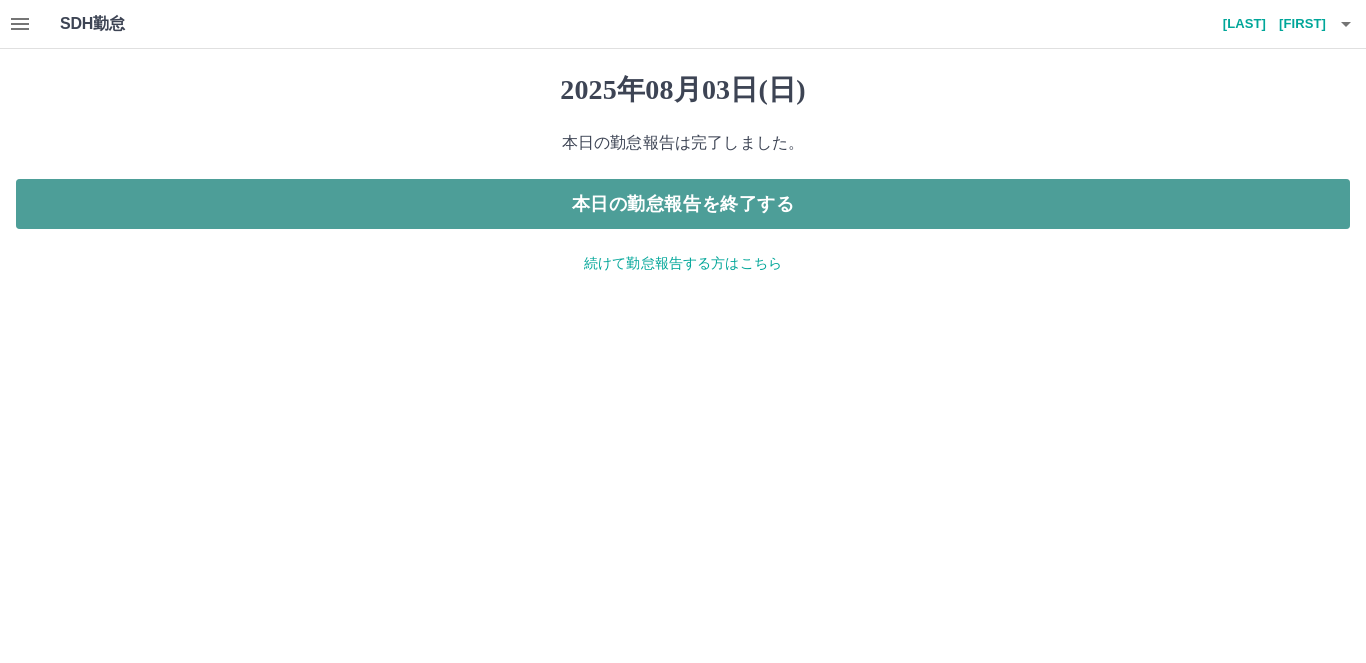 click on "本日の勤怠報告を終了する" at bounding box center (683, 204) 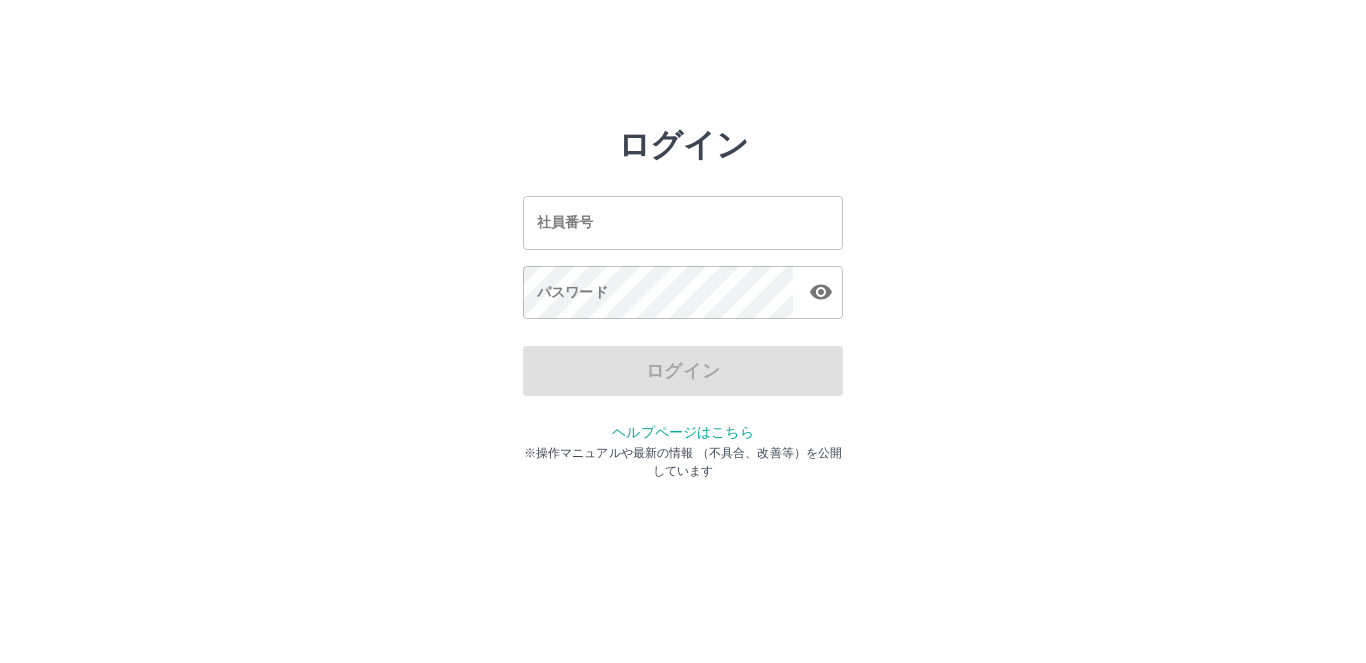 scroll, scrollTop: 0, scrollLeft: 0, axis: both 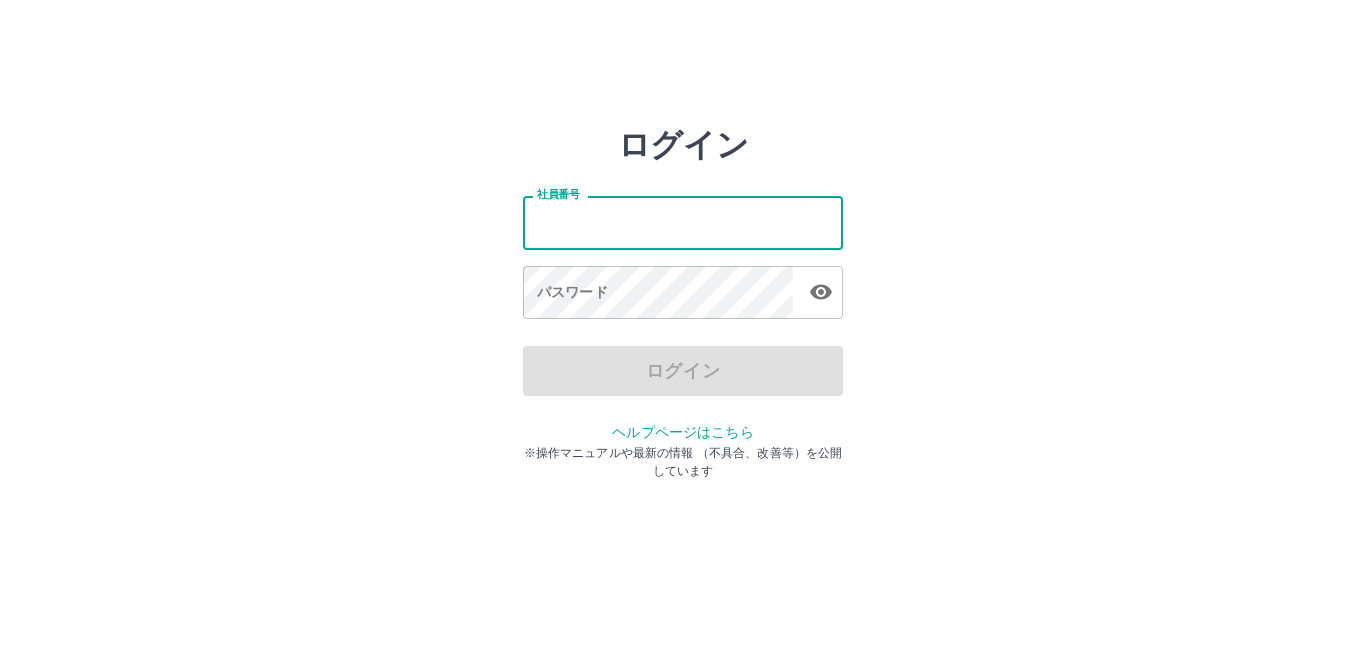 click on "社員番号" at bounding box center [683, 222] 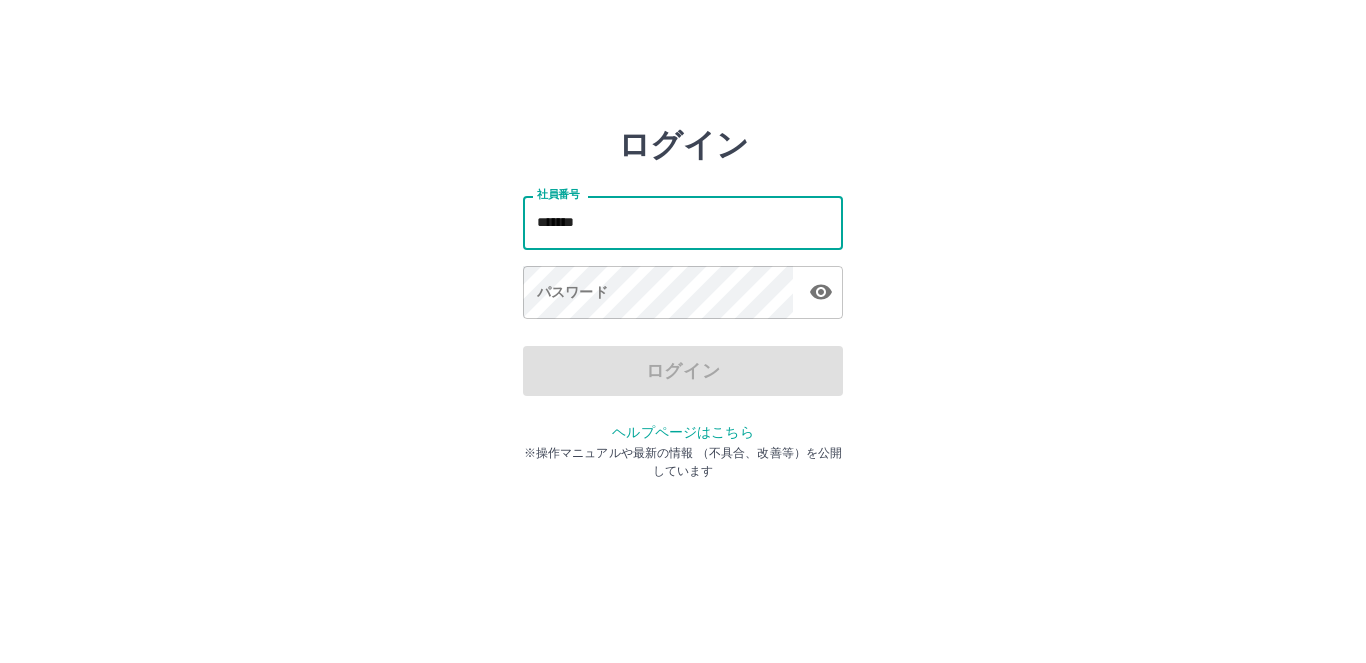 type on "*******" 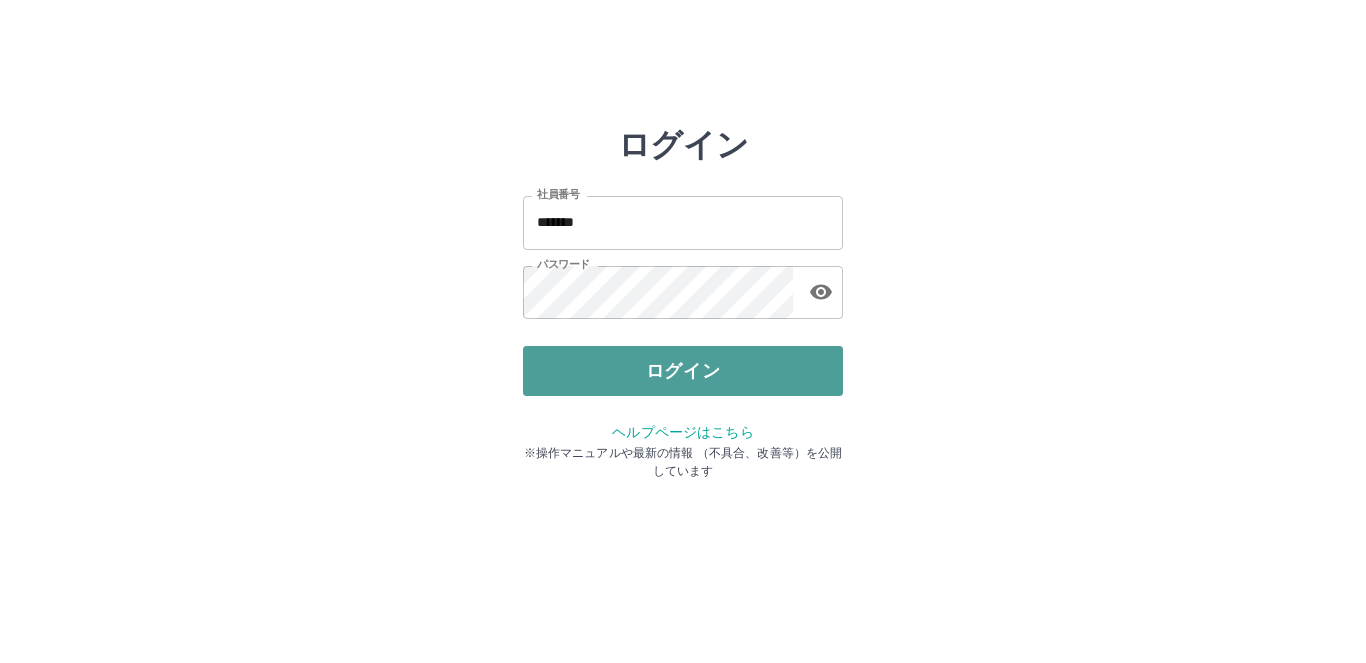 click on "ログイン" at bounding box center [683, 371] 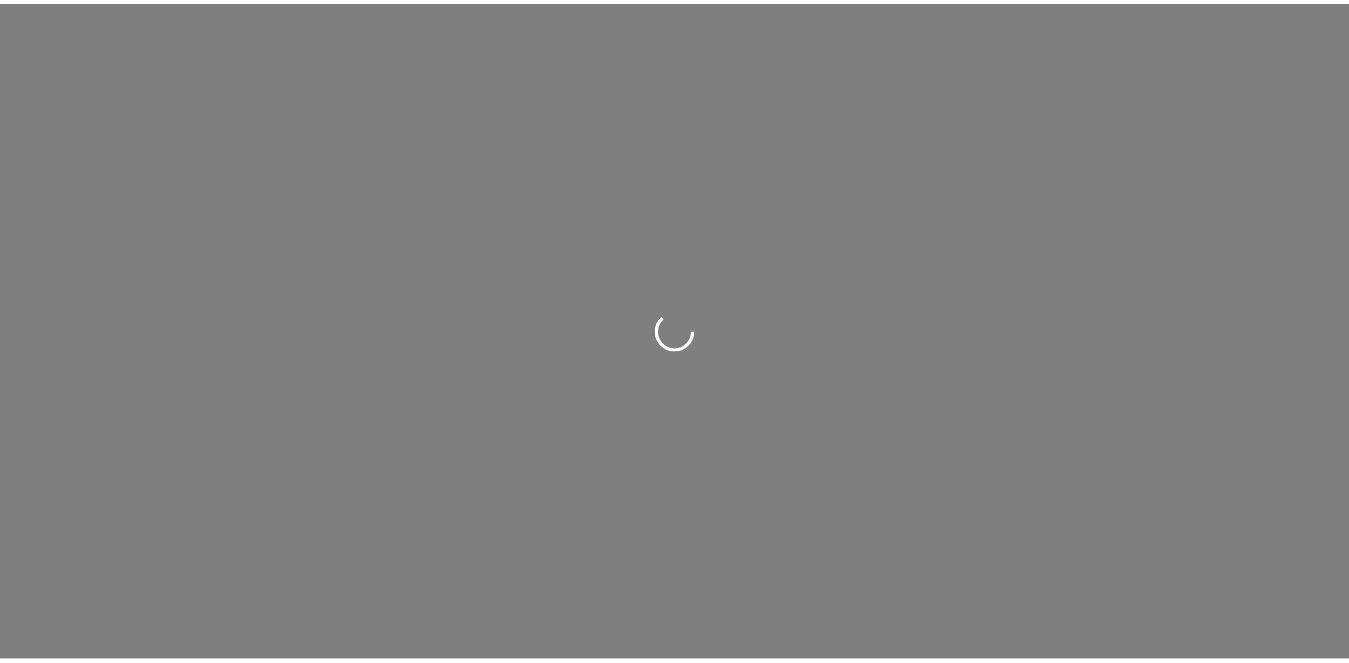 scroll, scrollTop: 0, scrollLeft: 0, axis: both 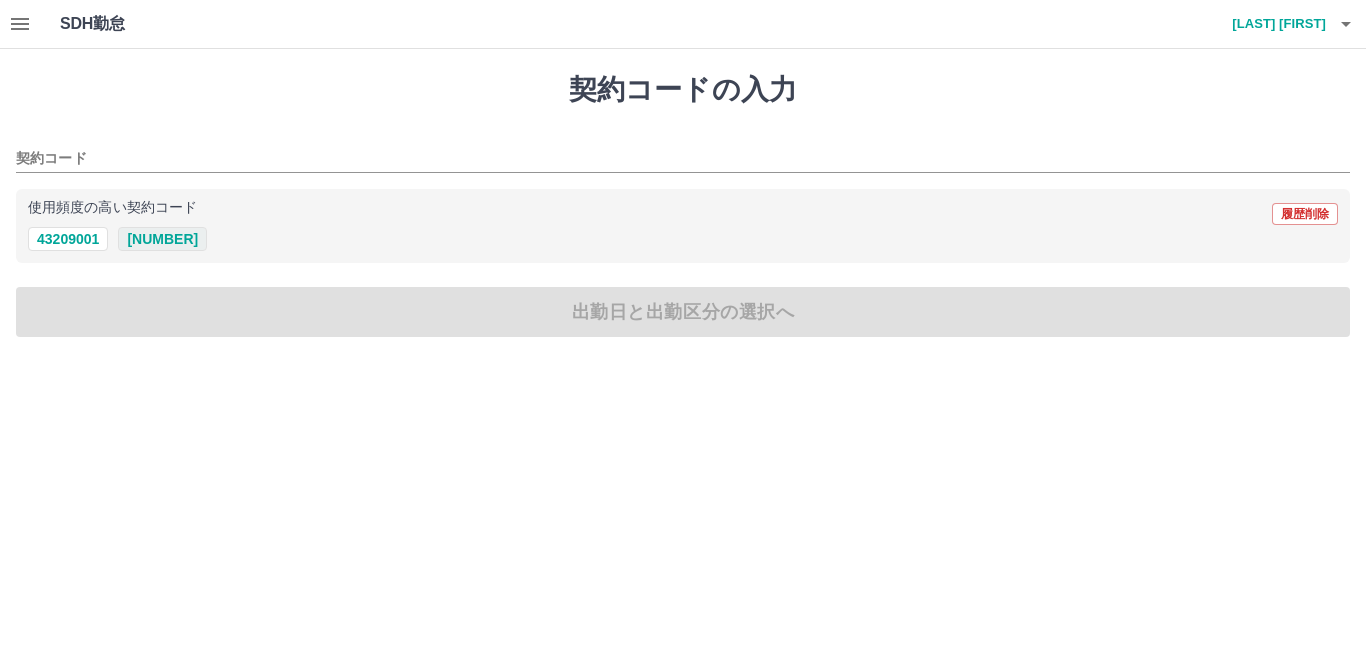 click on "[NUMBER]" at bounding box center (162, 239) 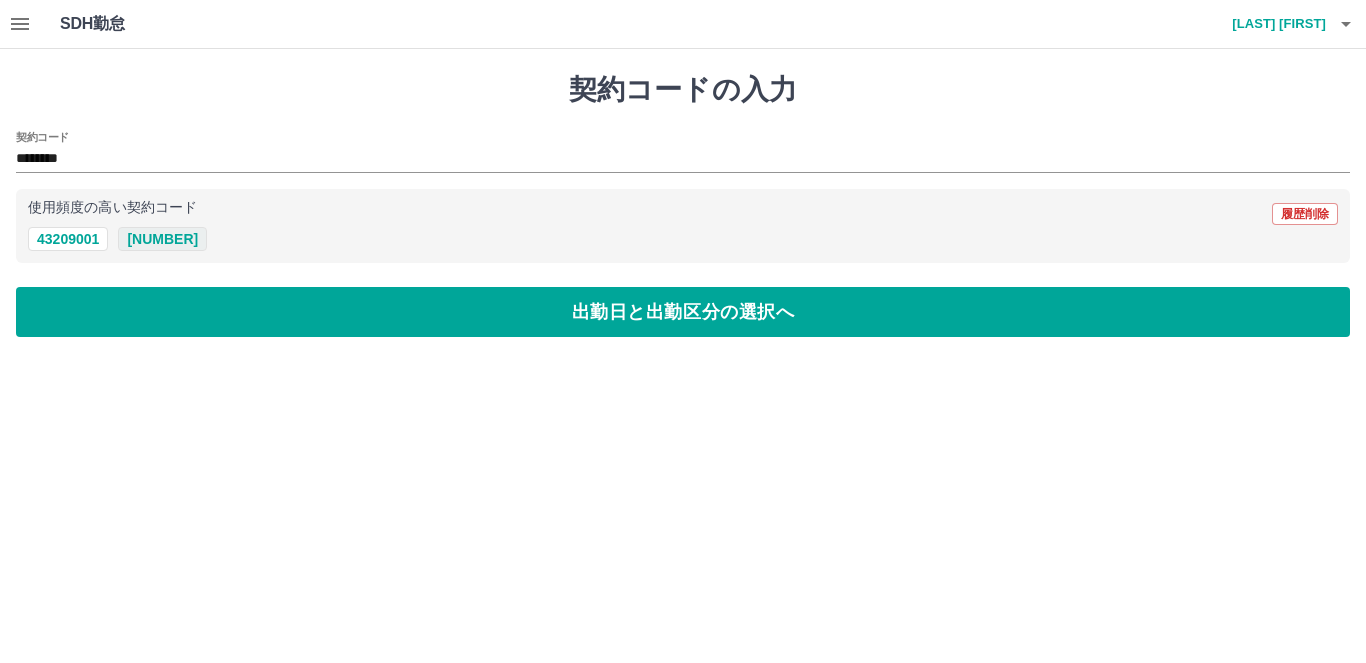 type on "********" 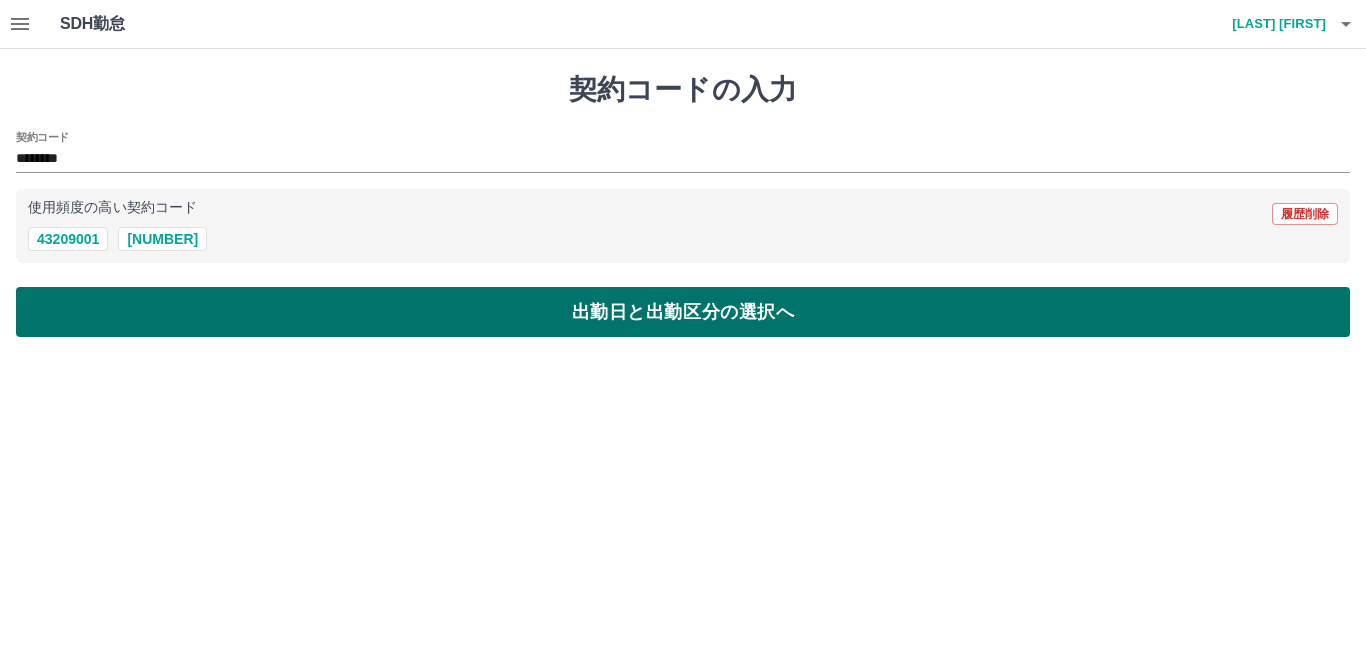 click on "出勤日と出勤区分の選択へ" at bounding box center (683, 312) 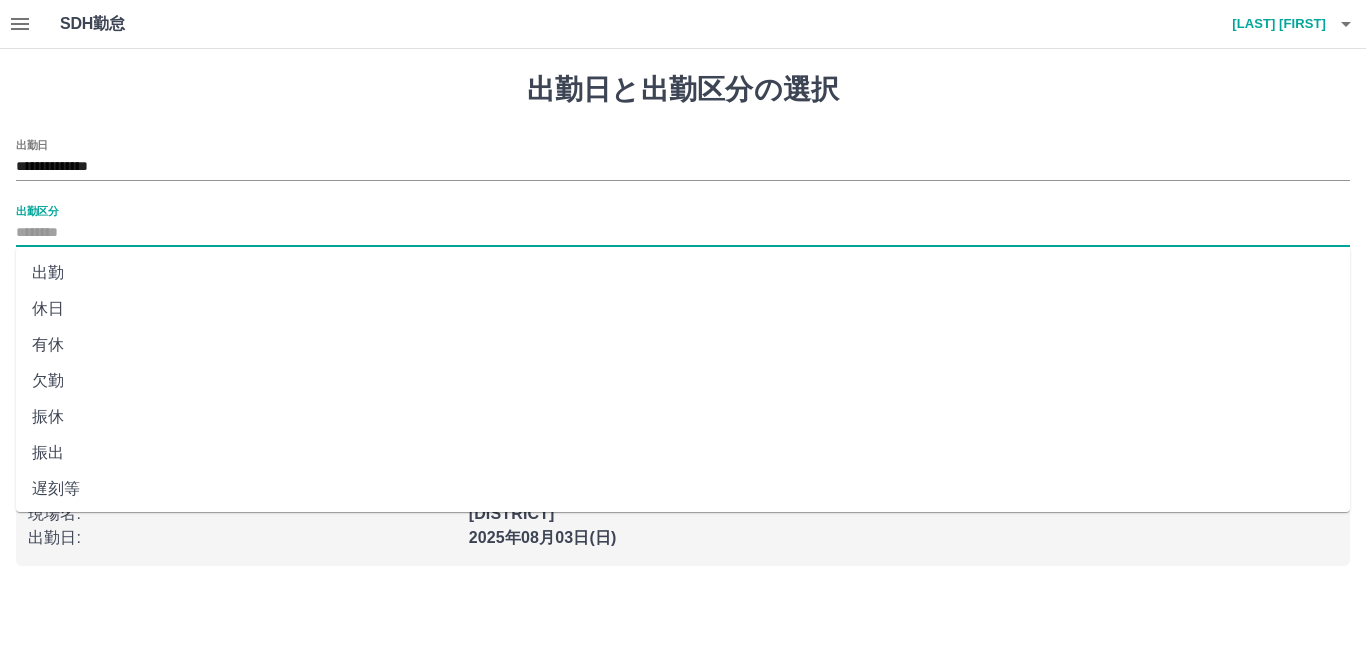 click on "出勤区分" at bounding box center [683, 233] 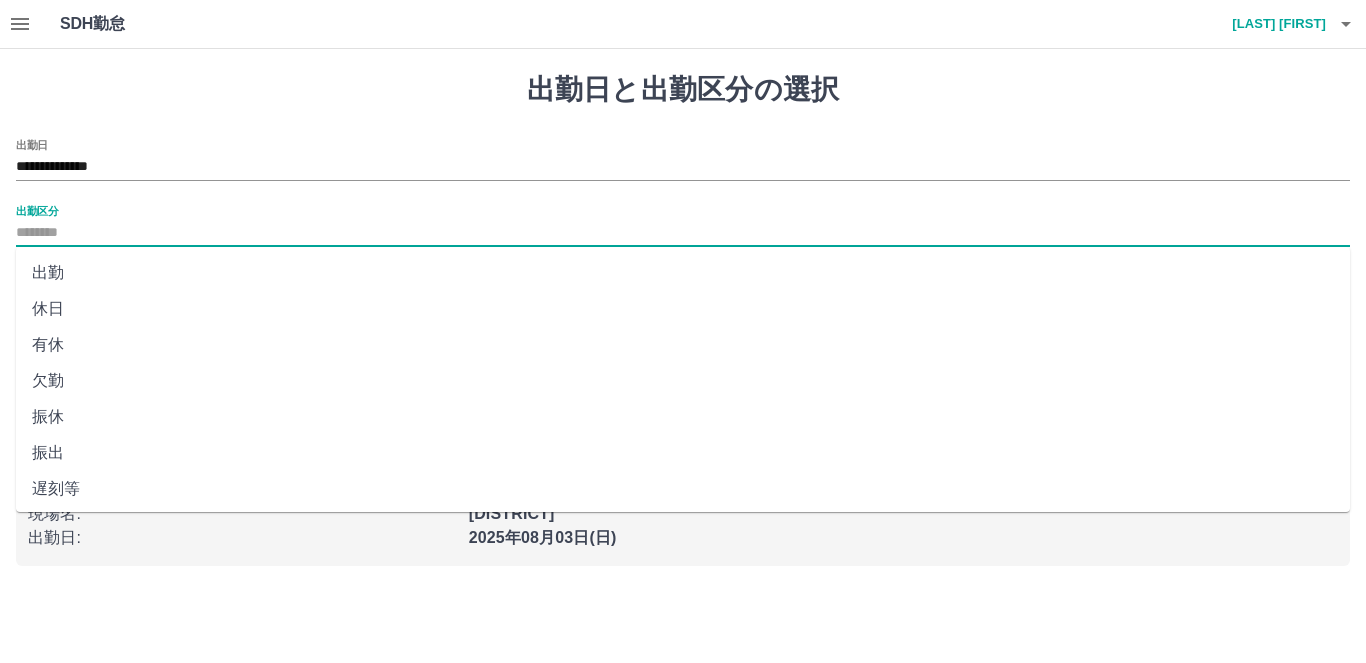 click on "出勤" at bounding box center (683, 273) 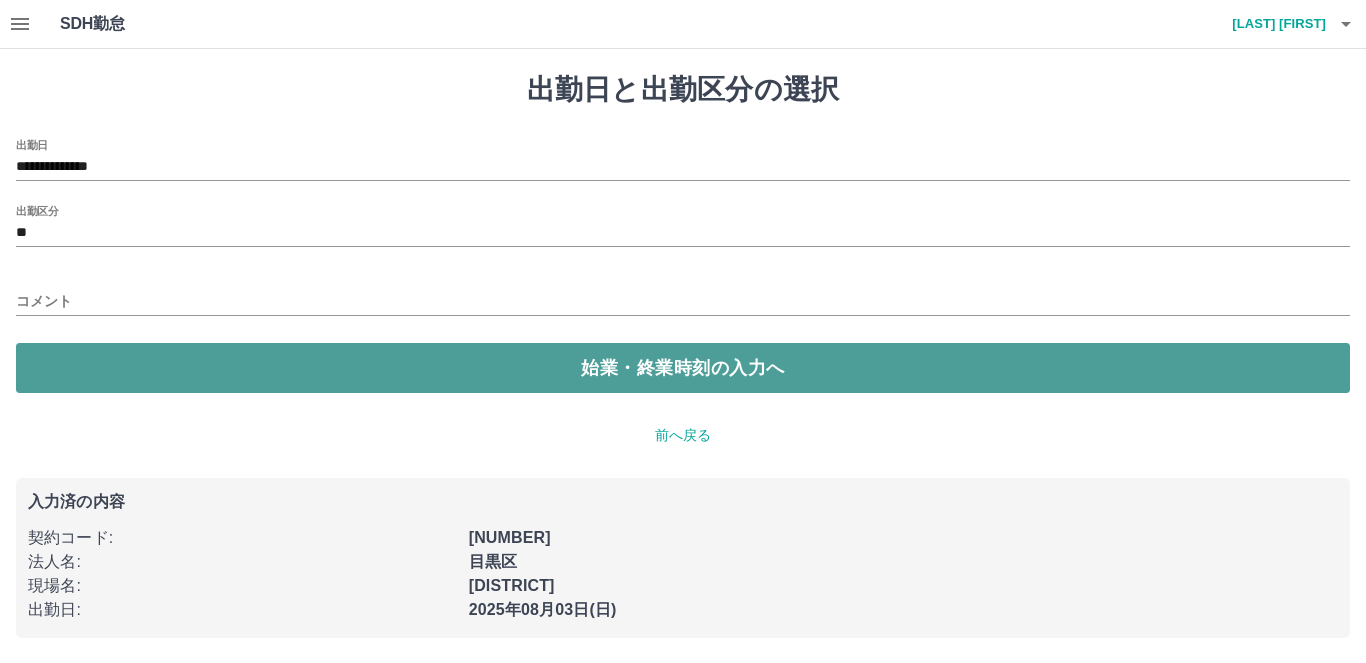 click on "始業・終業時刻の入力へ" at bounding box center (683, 368) 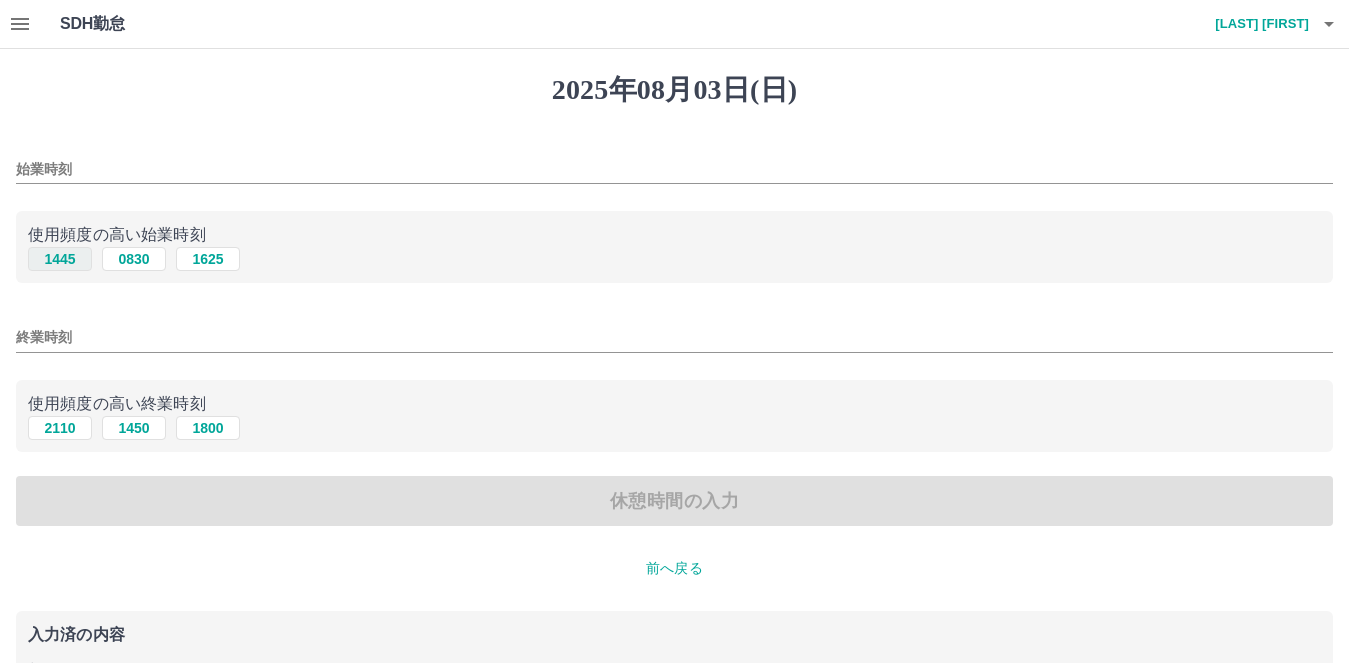 click on "1445" at bounding box center (60, 259) 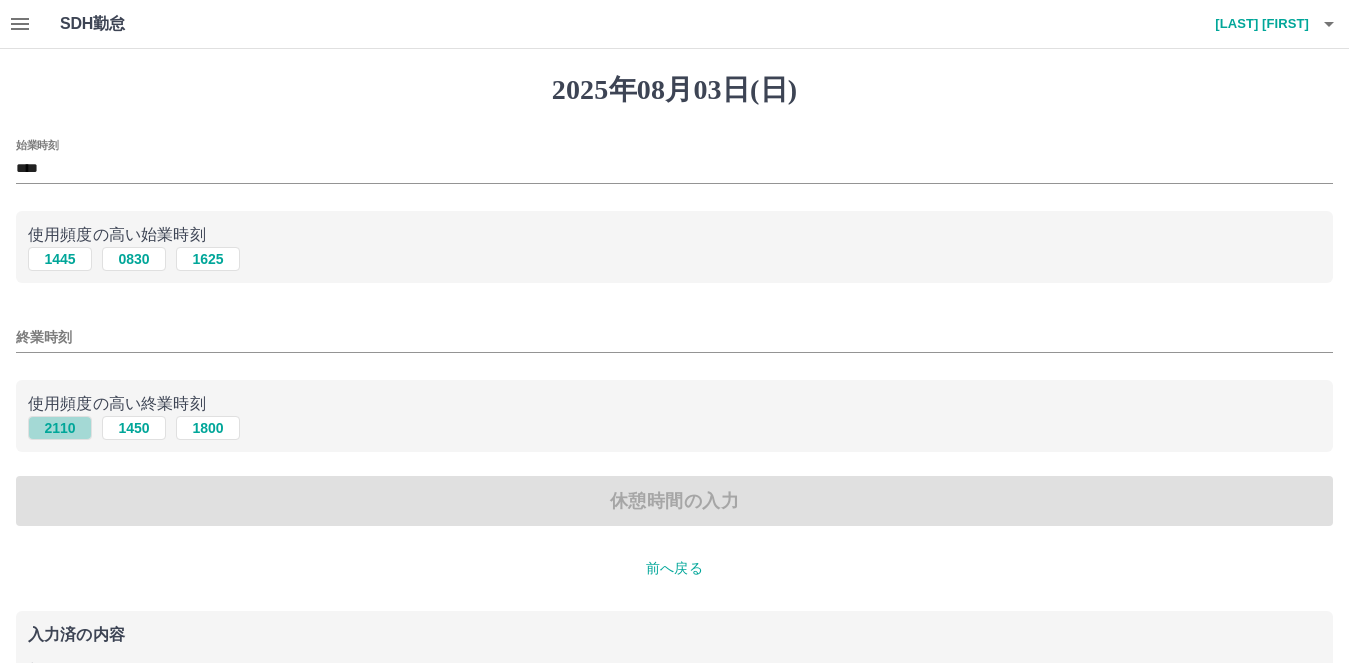 click on "2110" at bounding box center (60, 428) 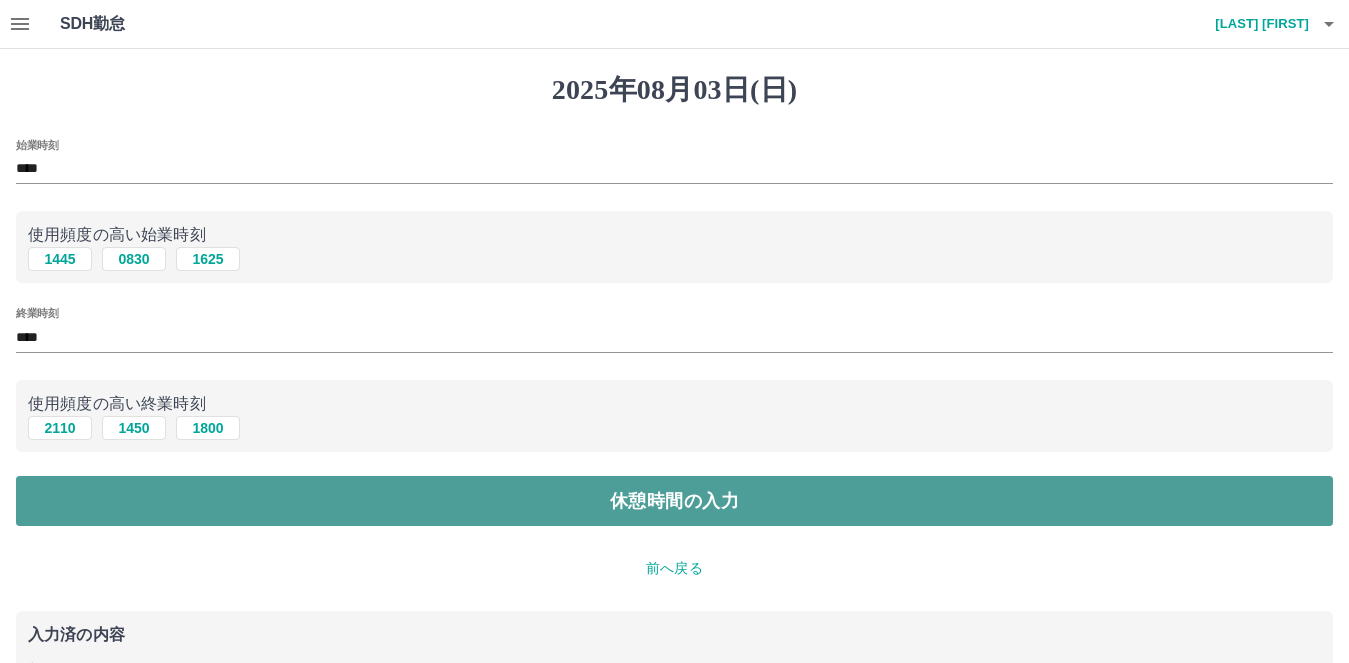 click on "休憩時間の入力" at bounding box center (674, 501) 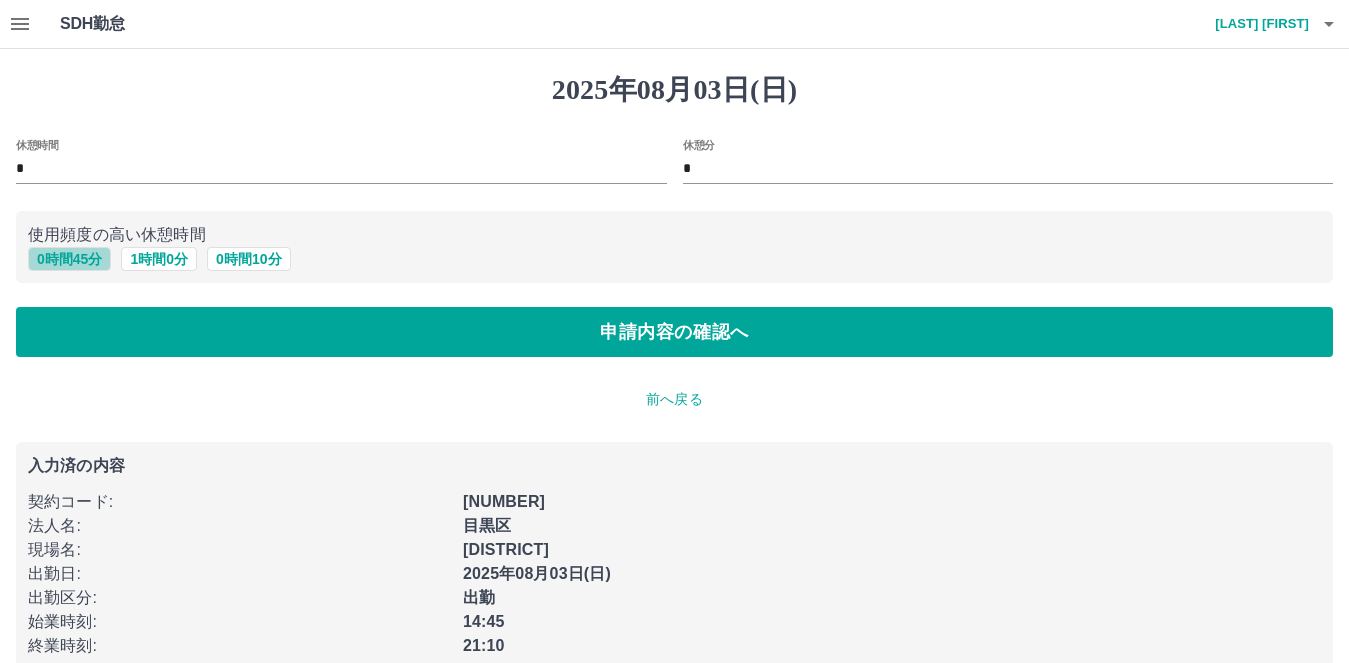 click on "0 時間 45 分" at bounding box center [69, 259] 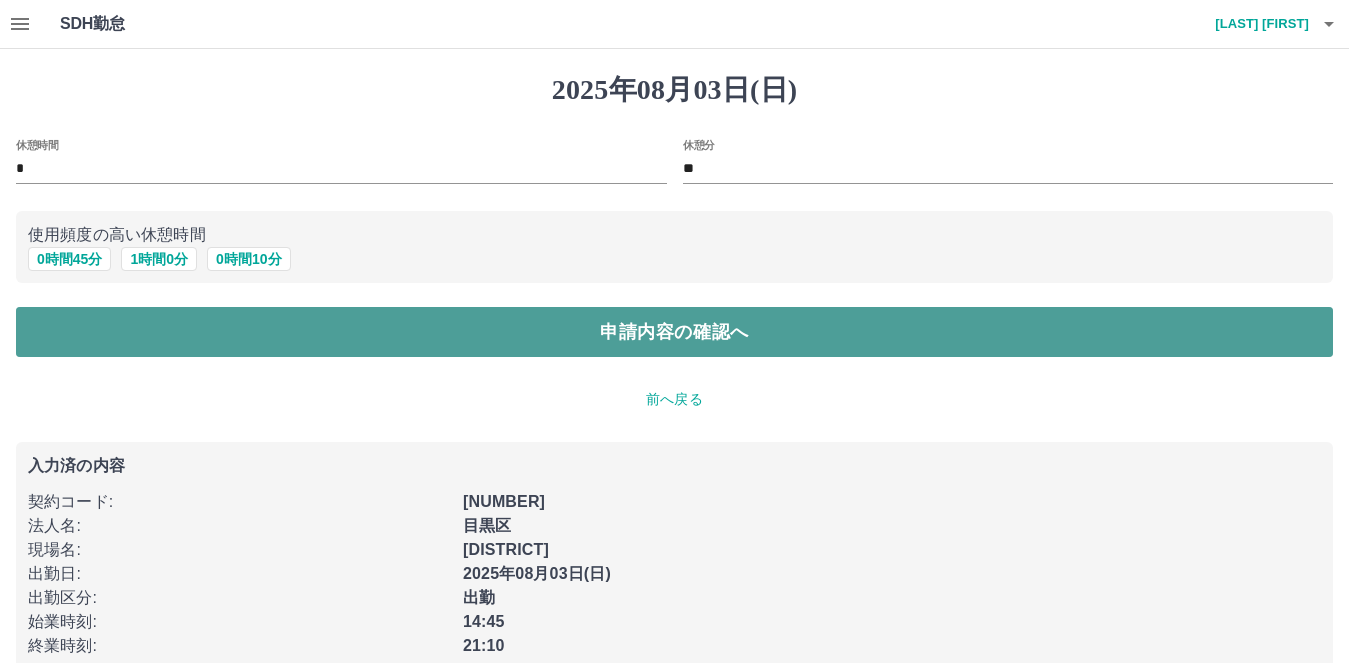 click on "申請内容の確認へ" at bounding box center (674, 332) 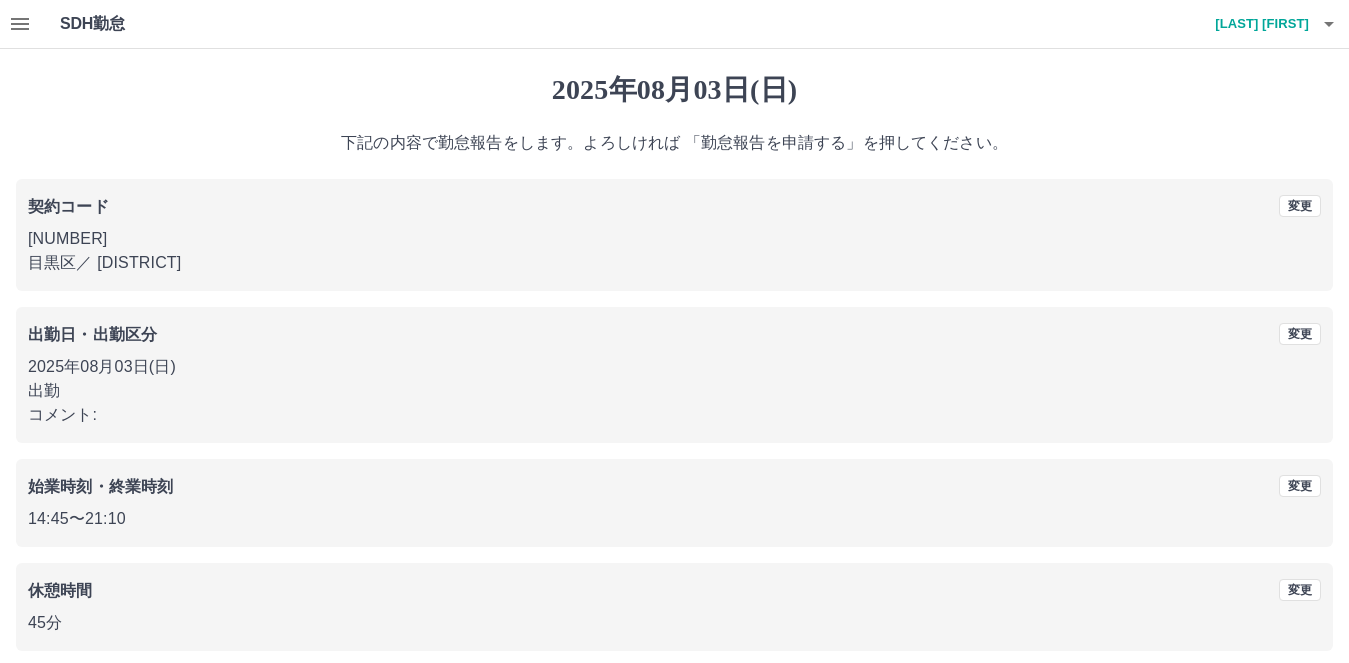 scroll, scrollTop: 86, scrollLeft: 0, axis: vertical 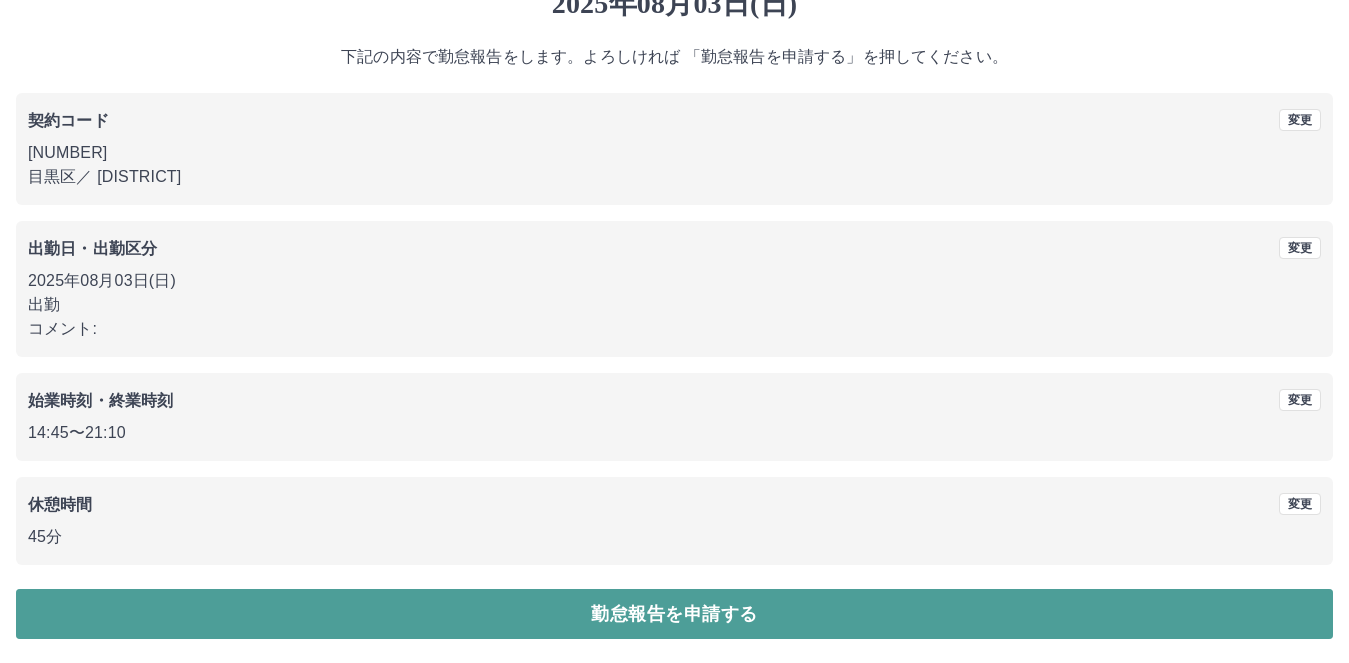 click on "勤怠報告を申請する" at bounding box center [674, 614] 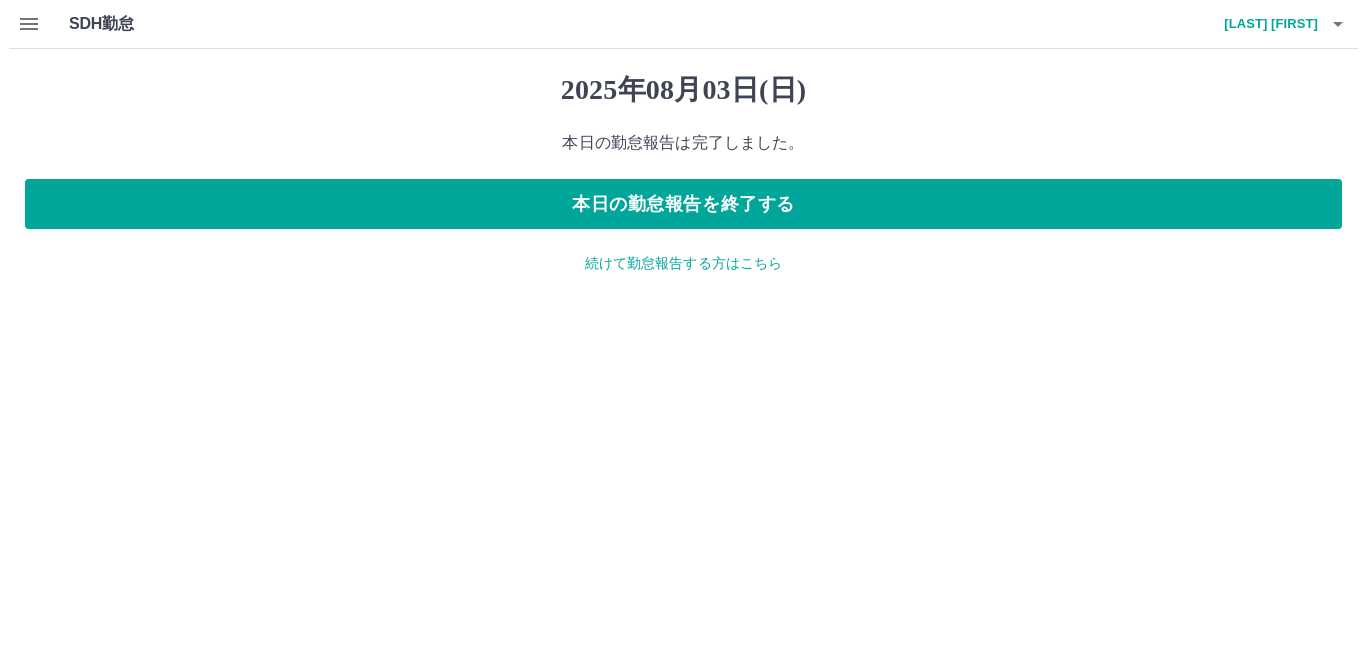 scroll, scrollTop: 0, scrollLeft: 0, axis: both 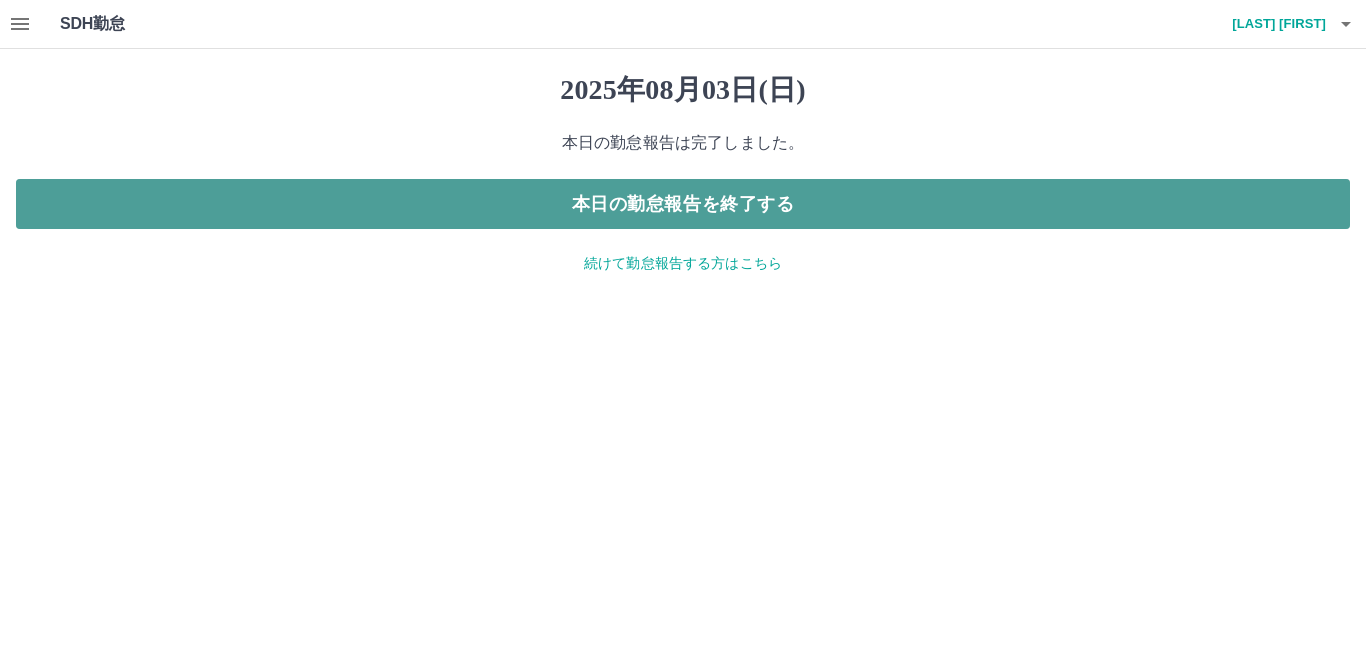 click on "本日の勤怠報告を終了する" at bounding box center [683, 204] 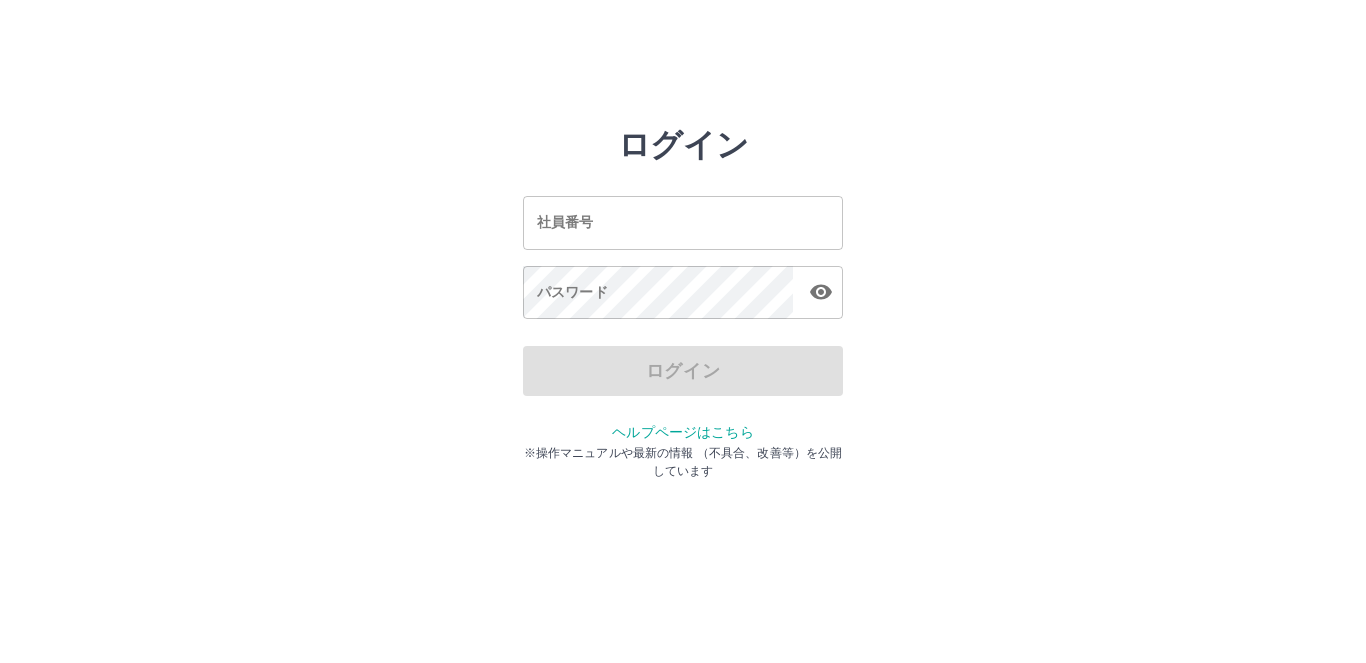 scroll, scrollTop: 0, scrollLeft: 0, axis: both 